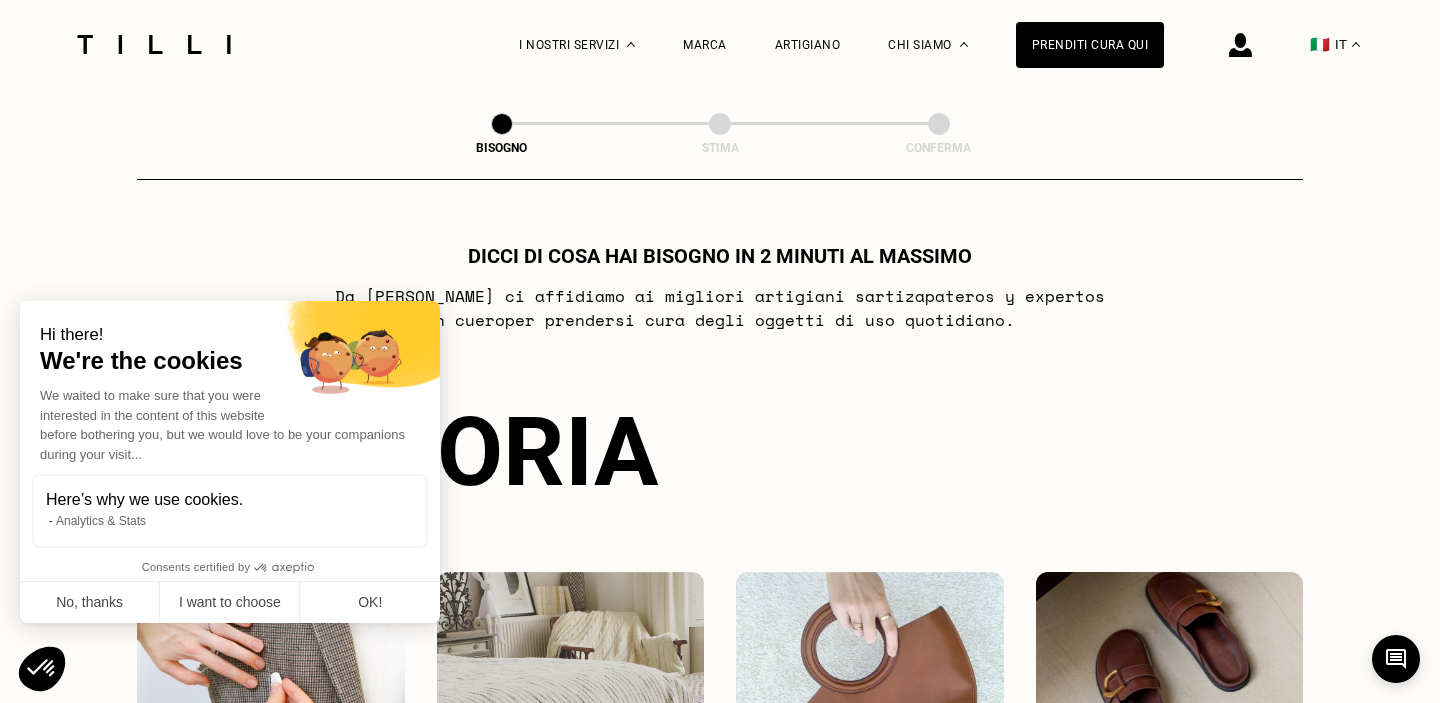 scroll, scrollTop: 651, scrollLeft: 0, axis: vertical 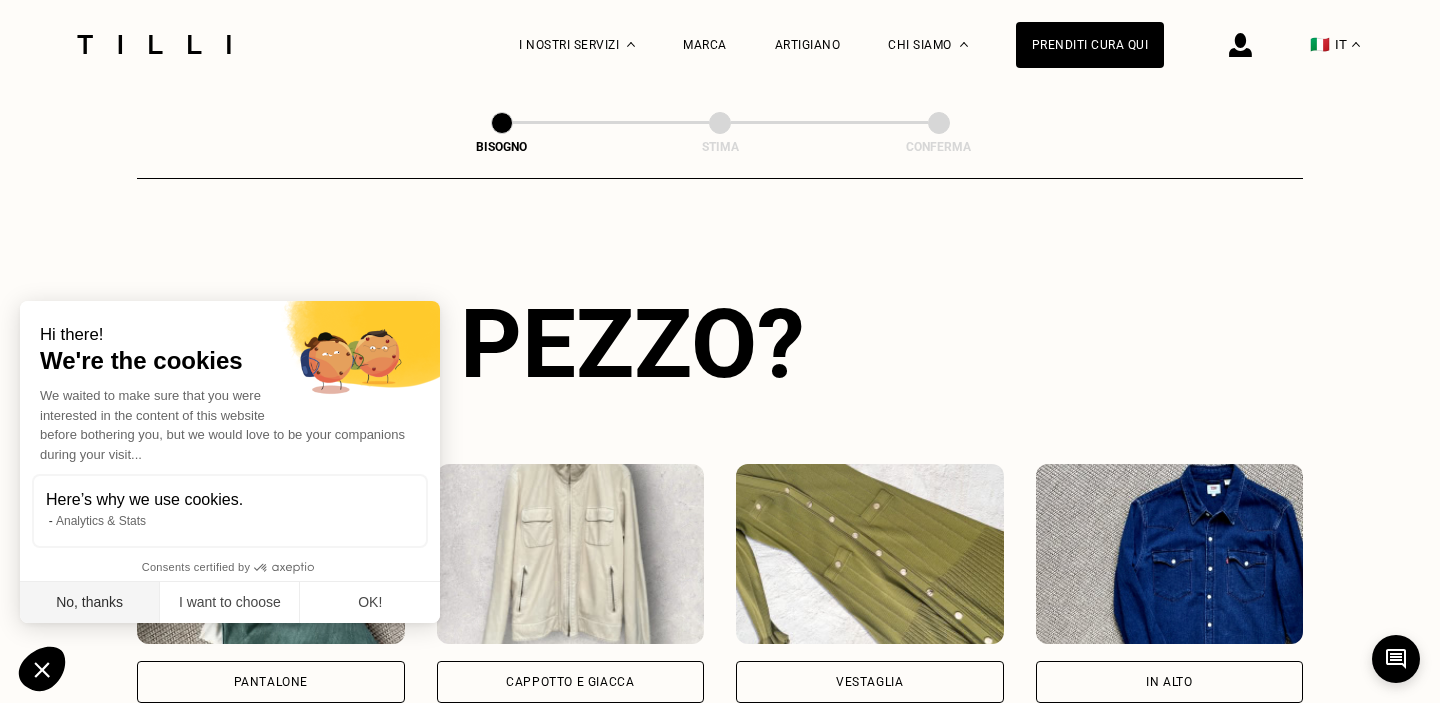 click on "No, thanks" at bounding box center [90, 603] 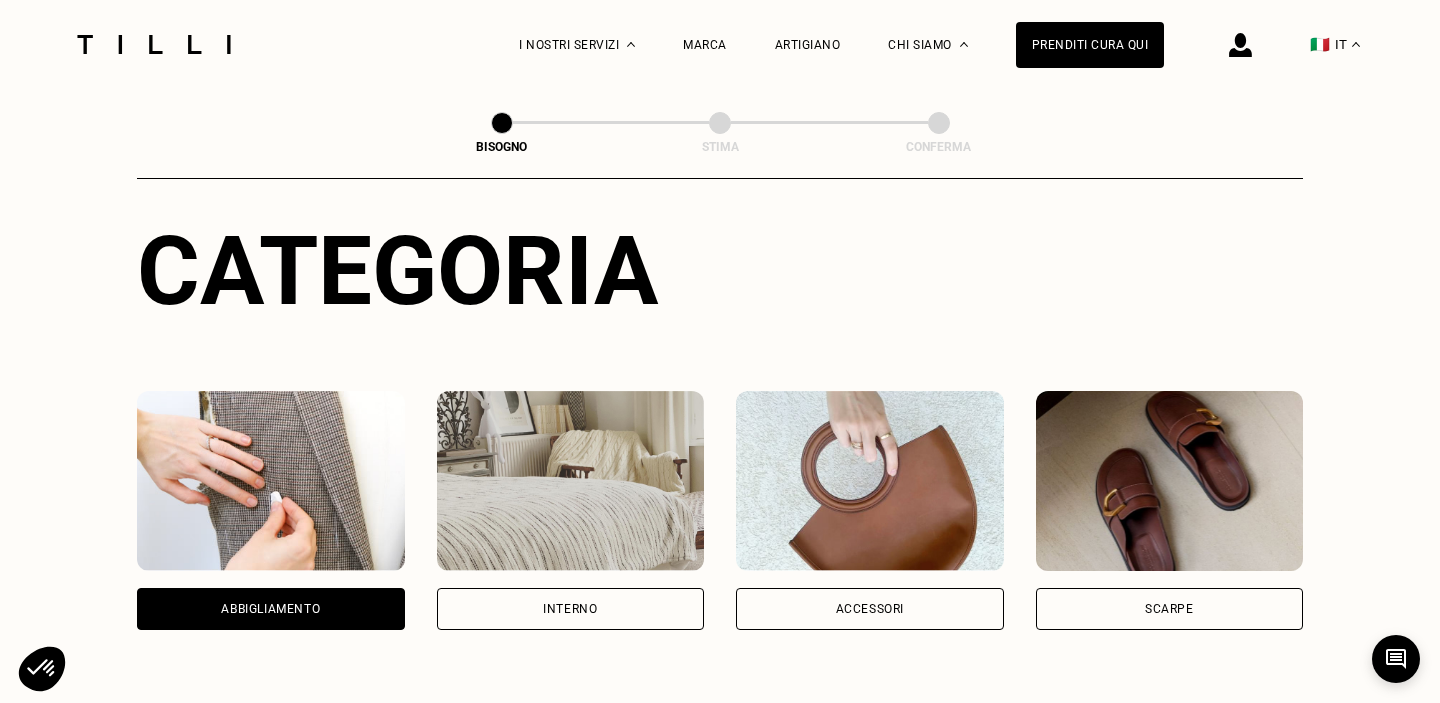 scroll, scrollTop: 190, scrollLeft: 0, axis: vertical 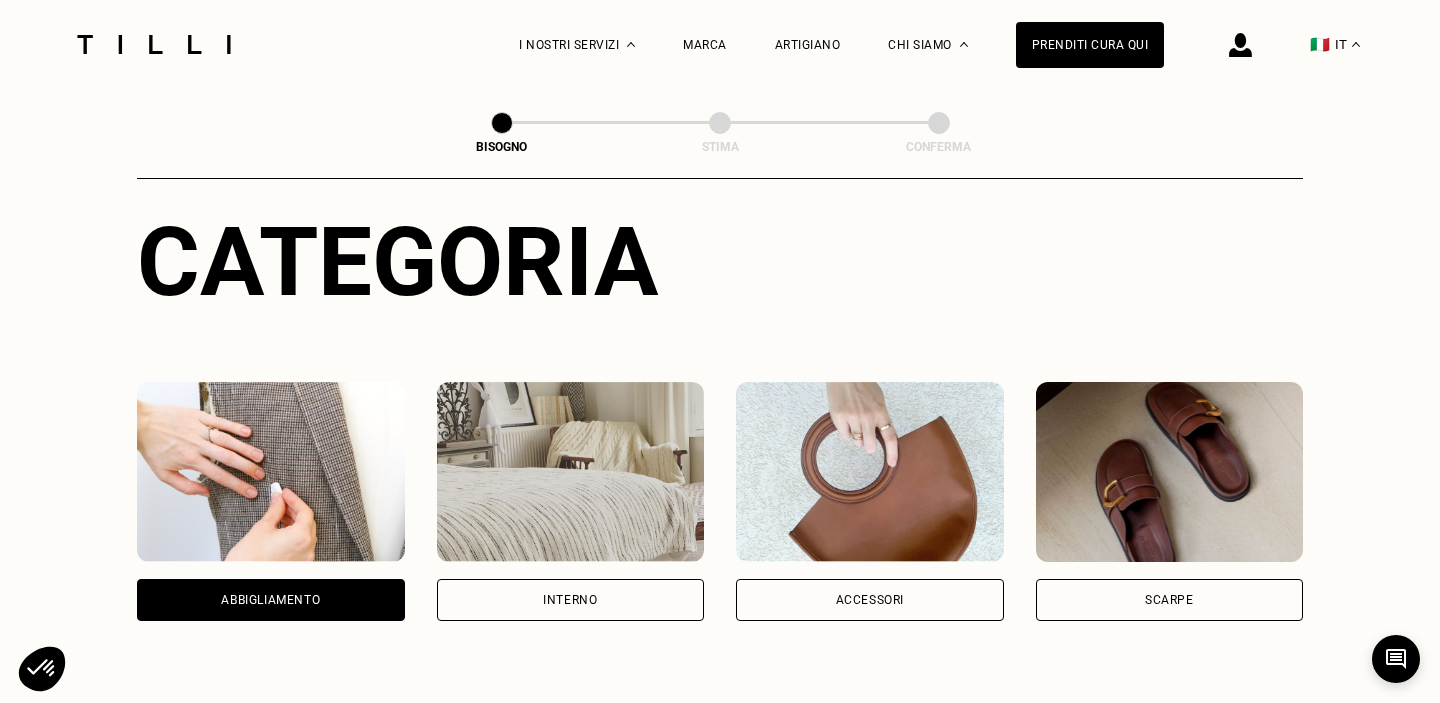 click on "Accessori" at bounding box center (870, 600) 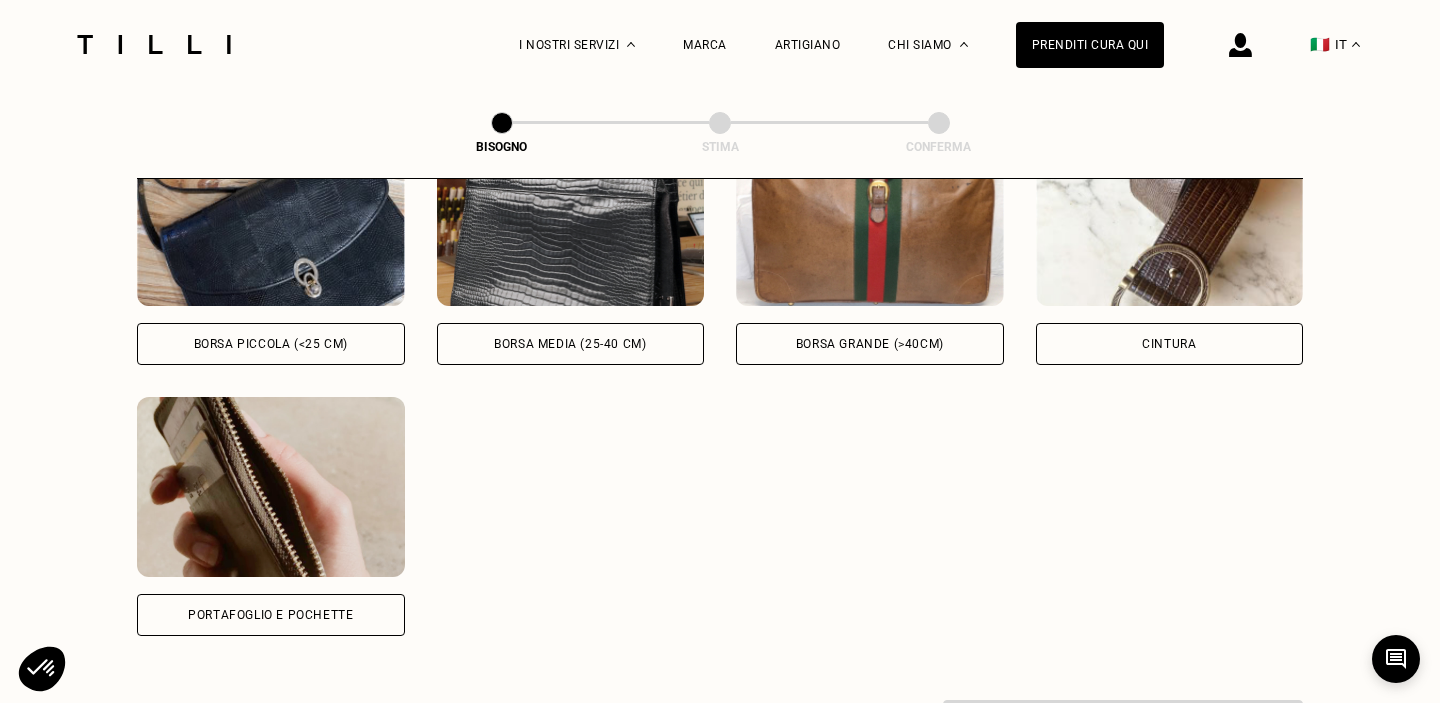 scroll, scrollTop: 1000, scrollLeft: 0, axis: vertical 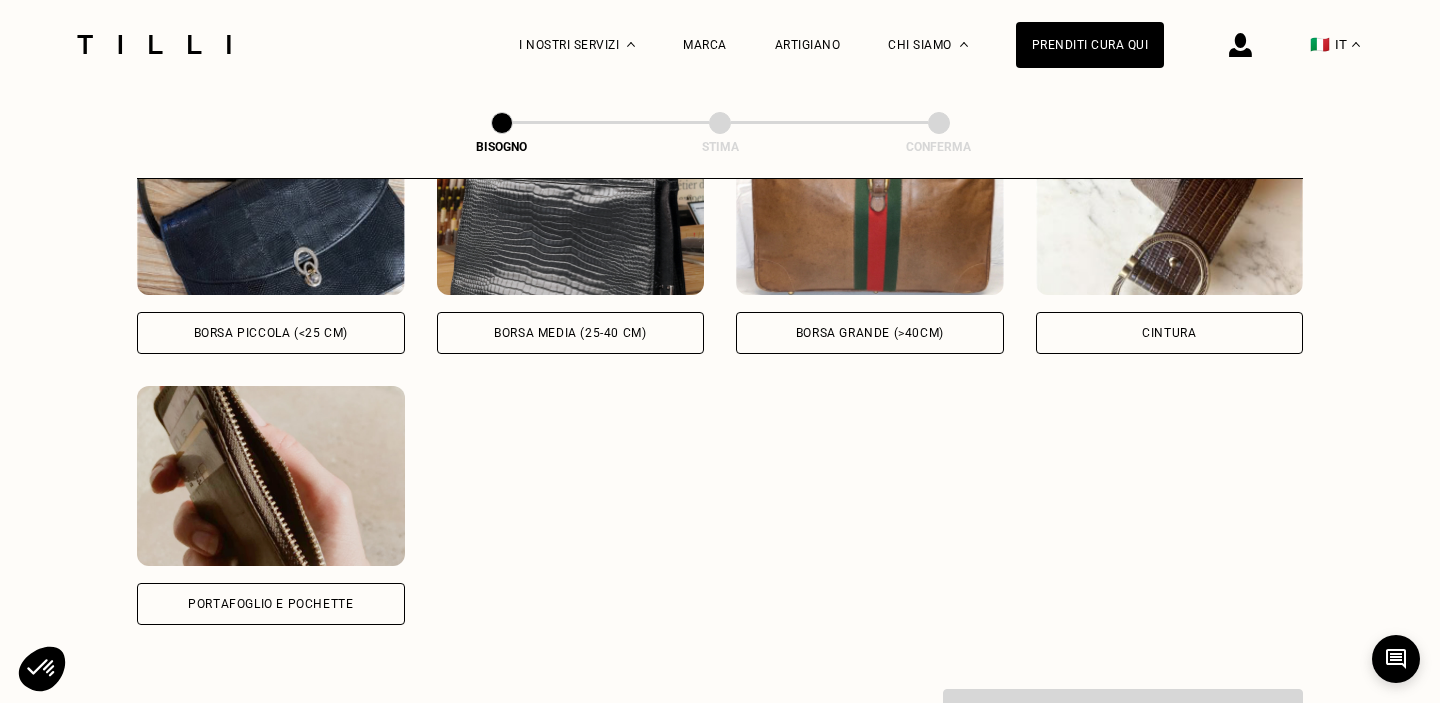 click on "Portafoglio e Pochette" at bounding box center (271, 604) 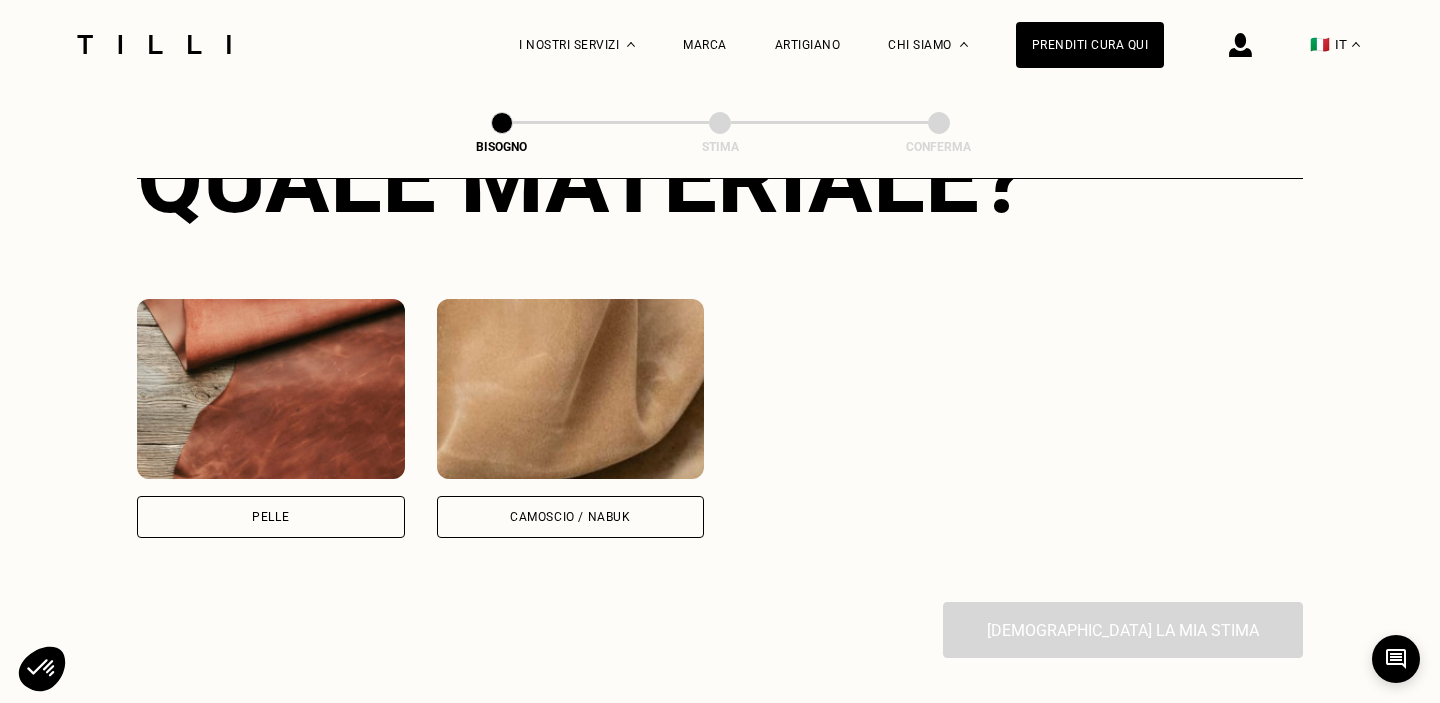 scroll, scrollTop: 1633, scrollLeft: 0, axis: vertical 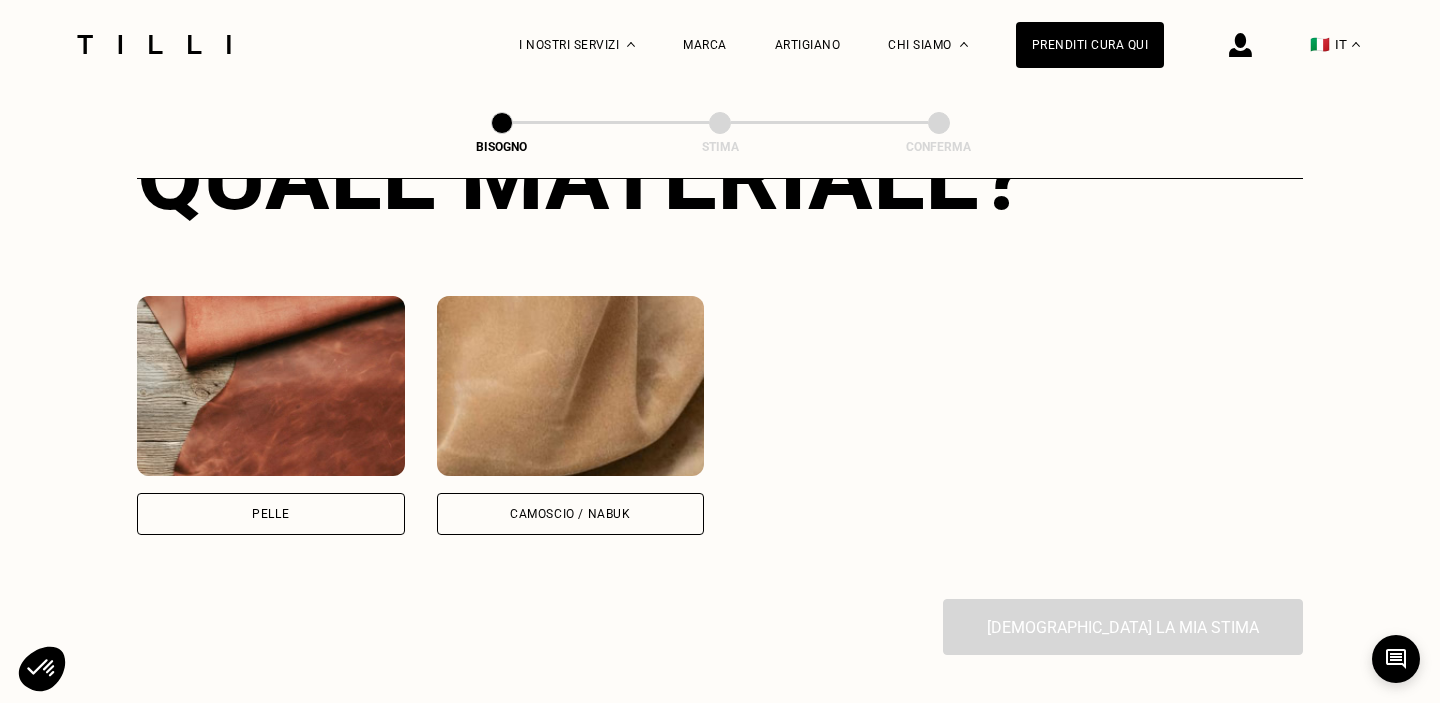 click on "Pelle" at bounding box center [270, 514] 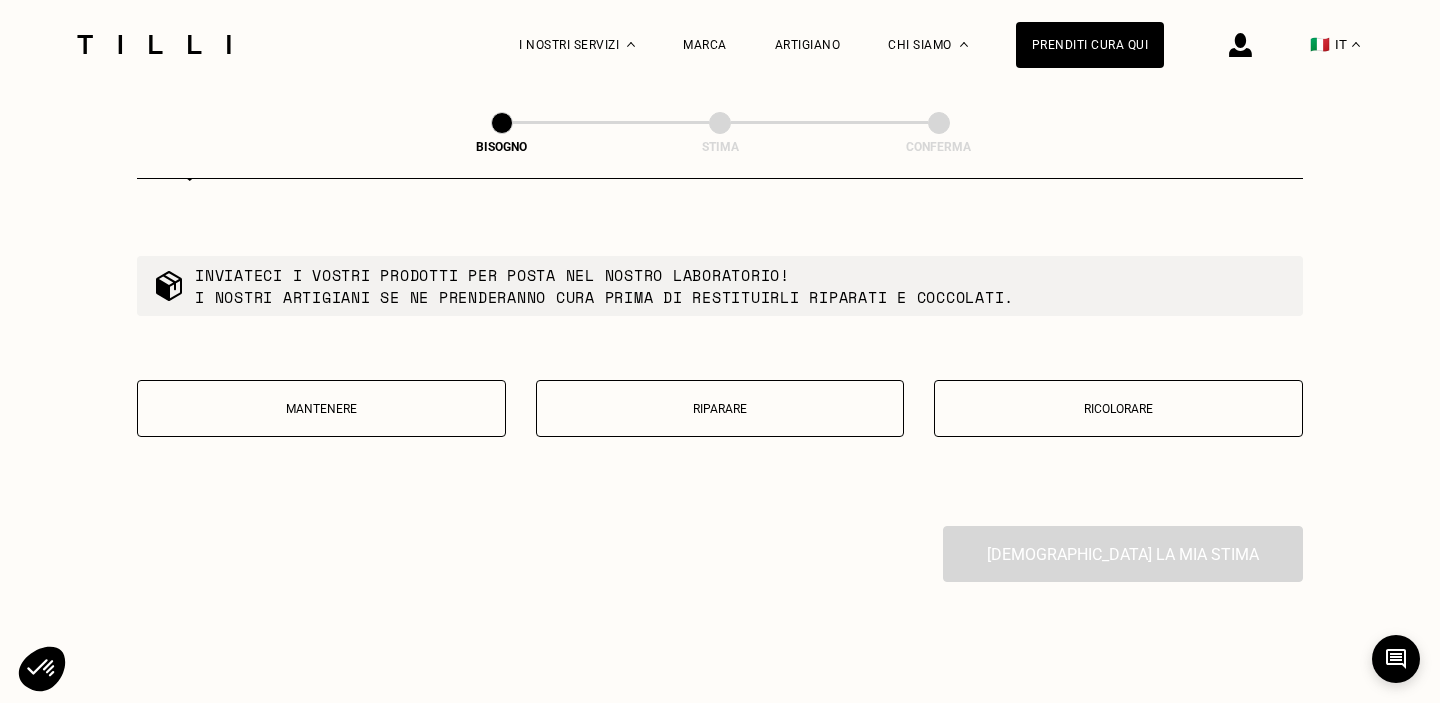 scroll, scrollTop: 2217, scrollLeft: 0, axis: vertical 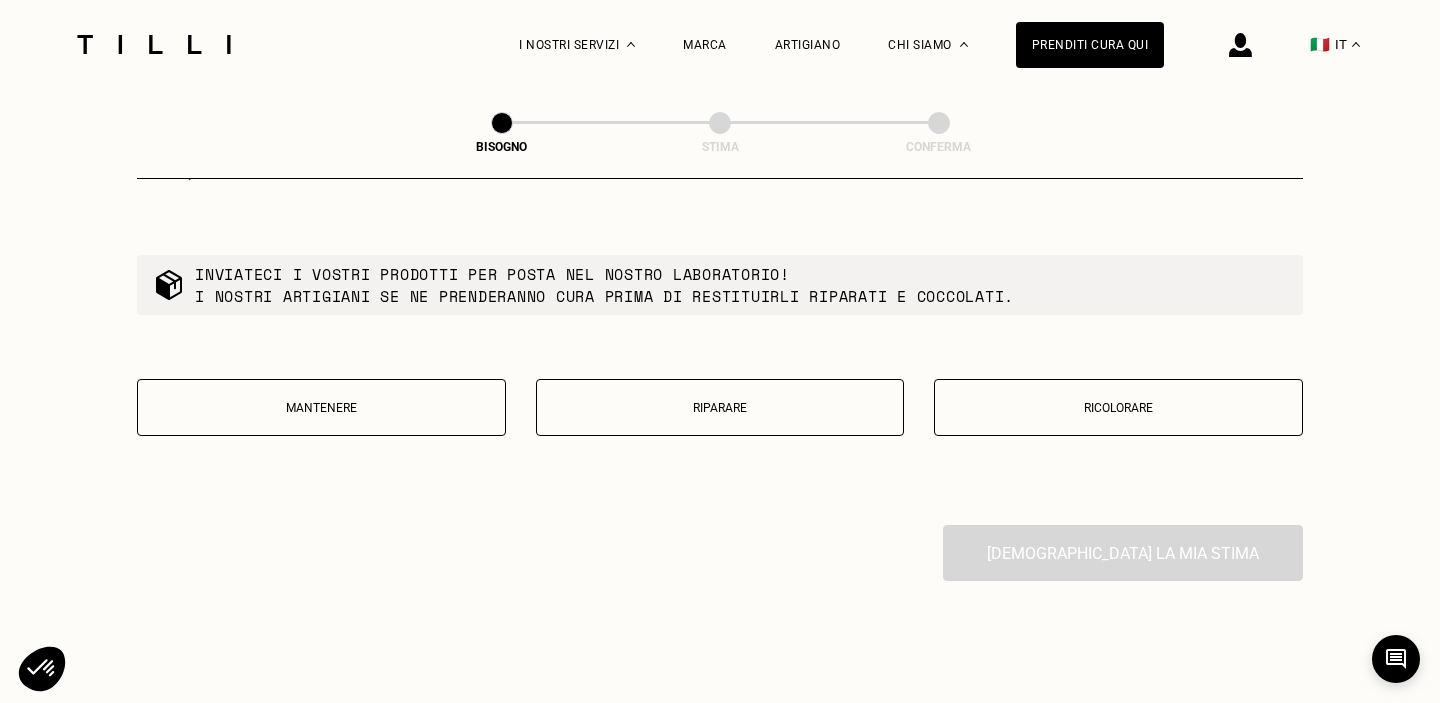 click on "Ricolorare" at bounding box center (1118, 407) 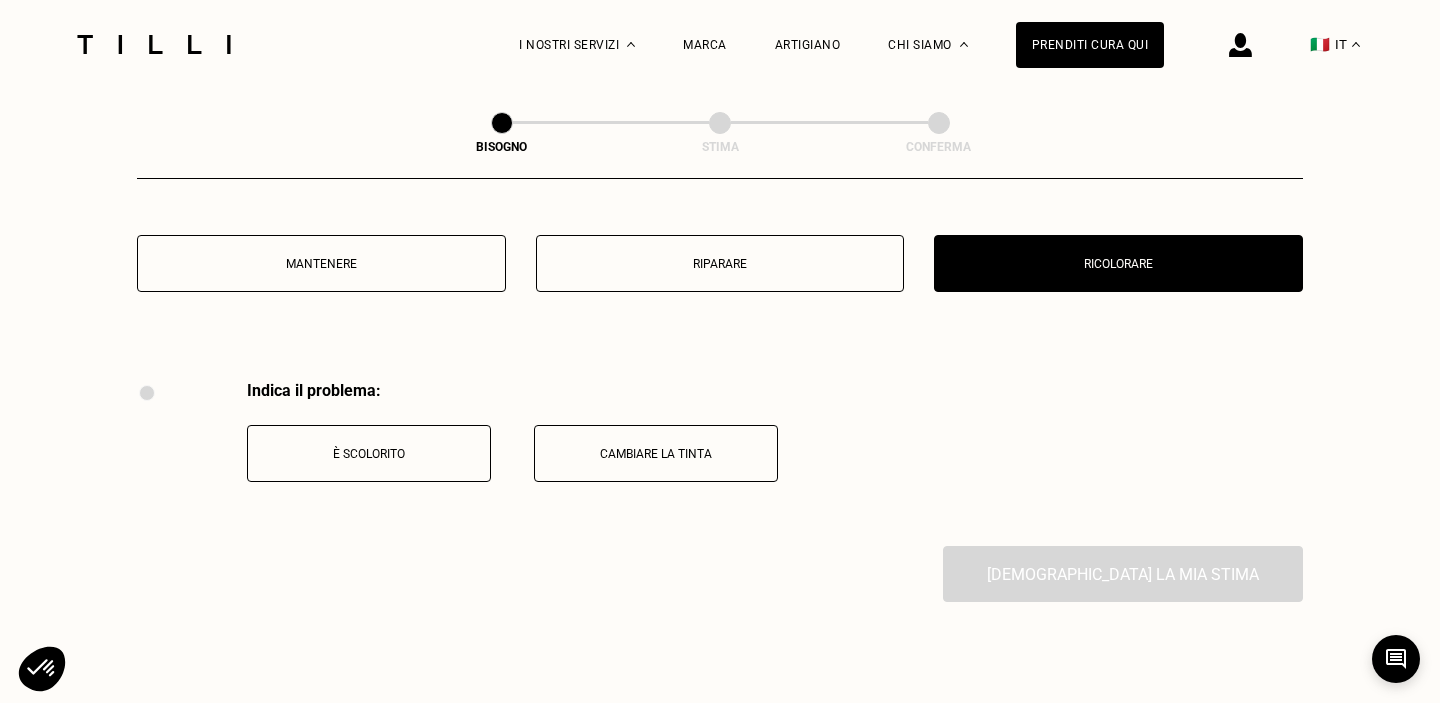 scroll, scrollTop: 2520, scrollLeft: 0, axis: vertical 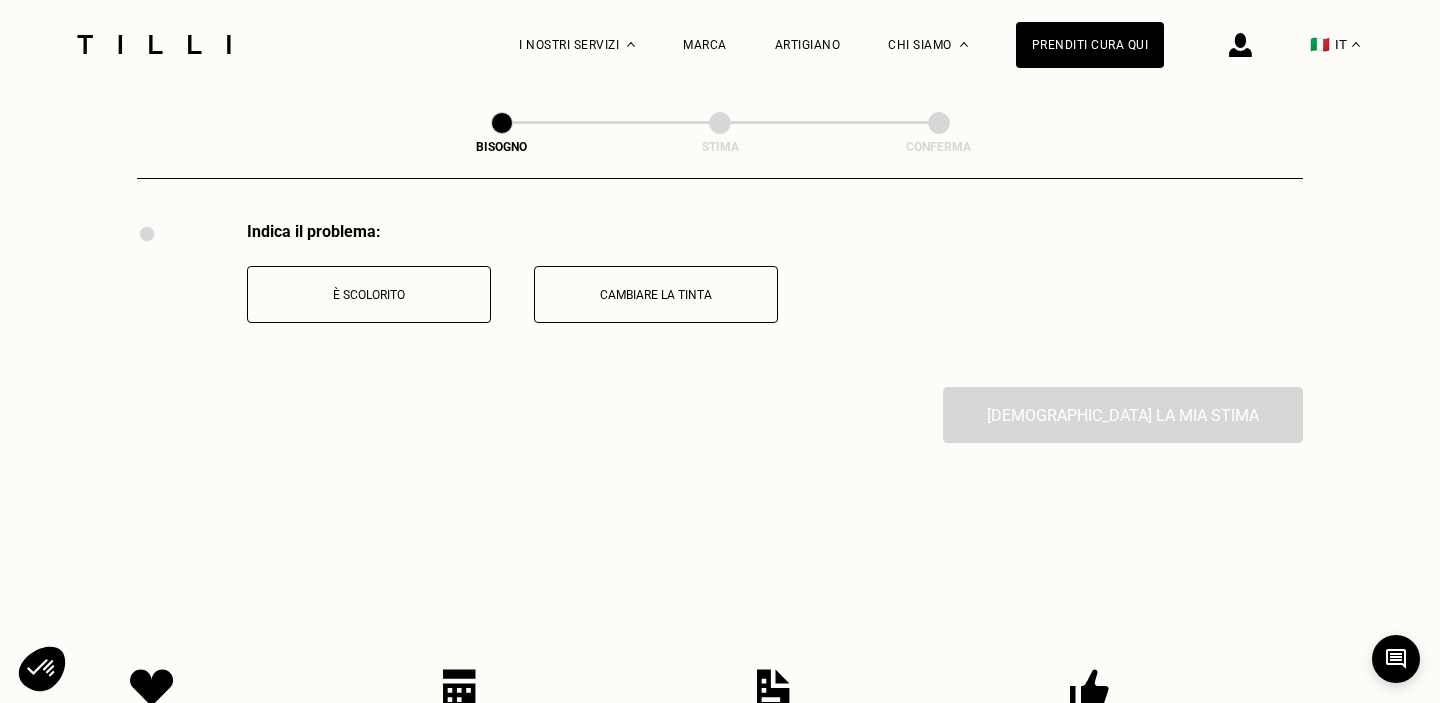 click on "È scolorito" at bounding box center (369, 295) 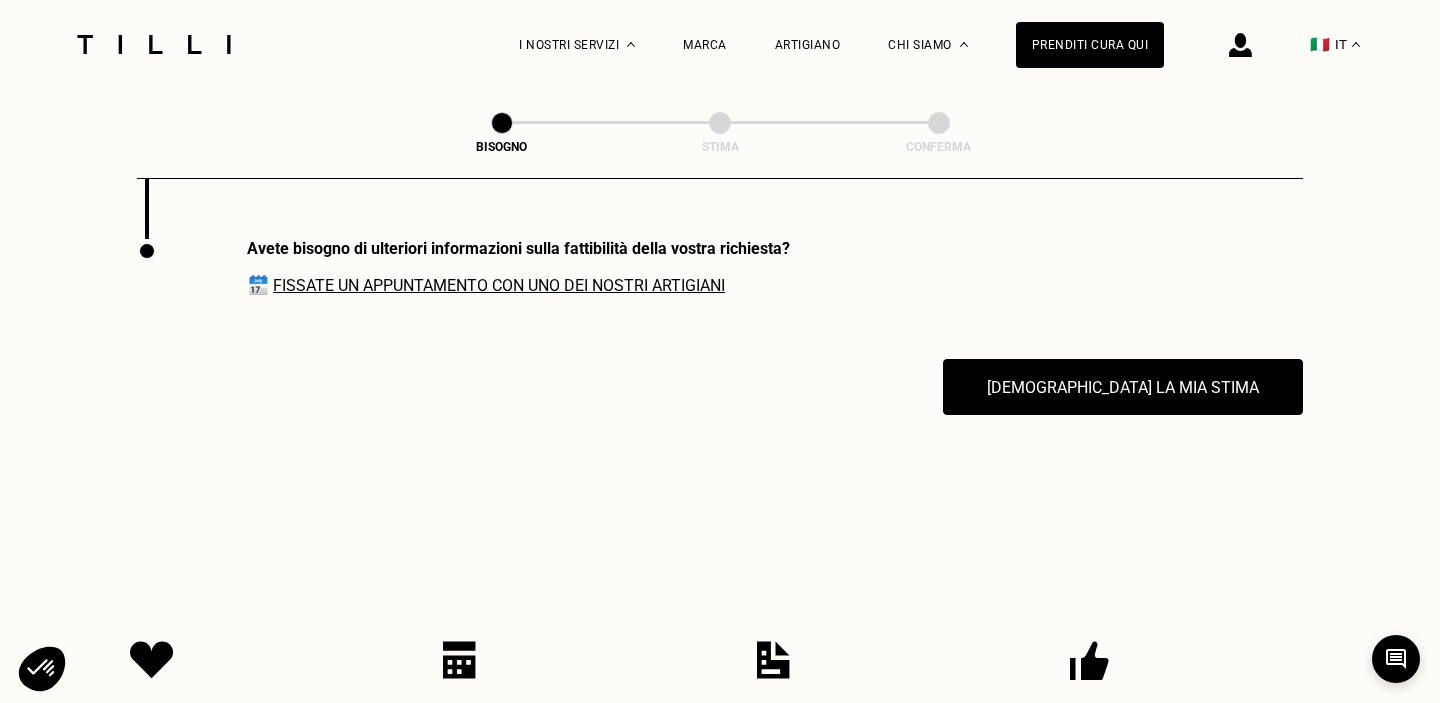 scroll, scrollTop: 2685, scrollLeft: 0, axis: vertical 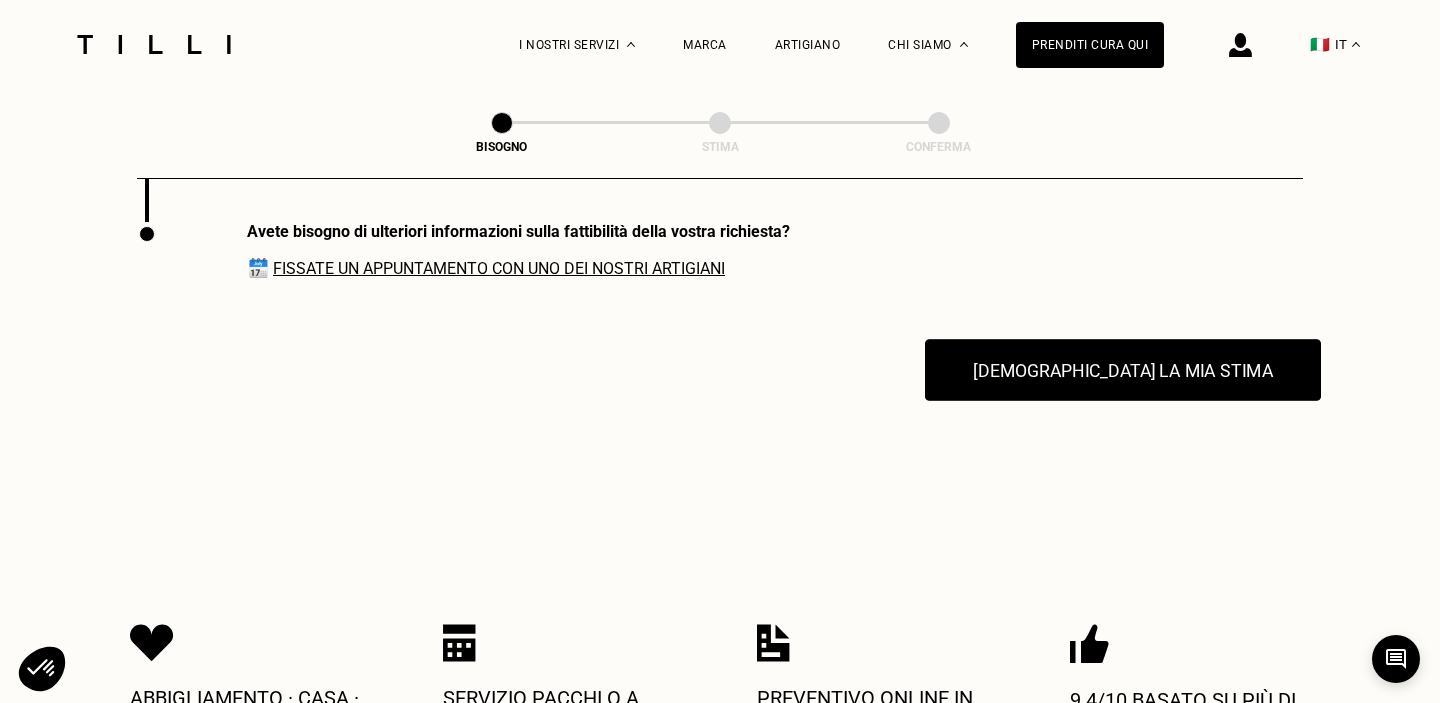 click on "[DEMOGRAPHIC_DATA] la mia stima" at bounding box center [1123, 370] 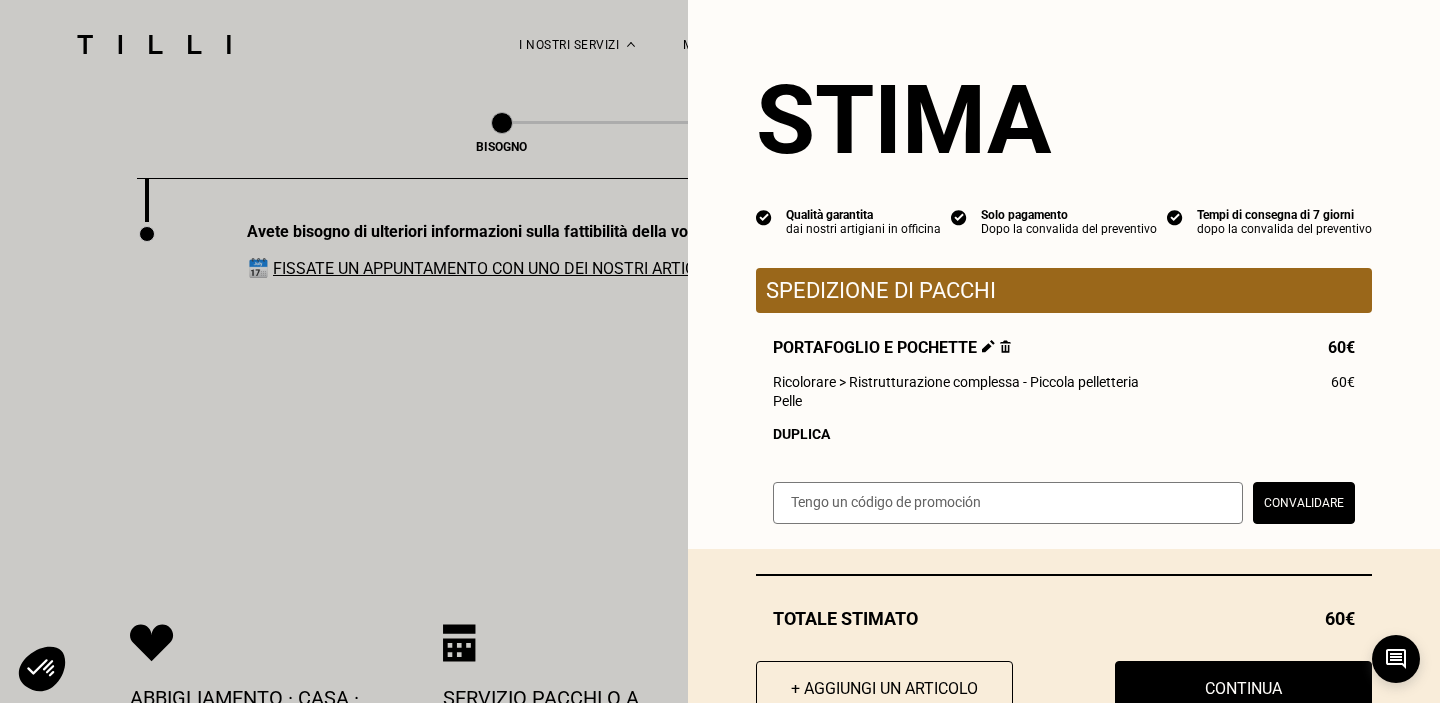 scroll, scrollTop: 65, scrollLeft: 0, axis: vertical 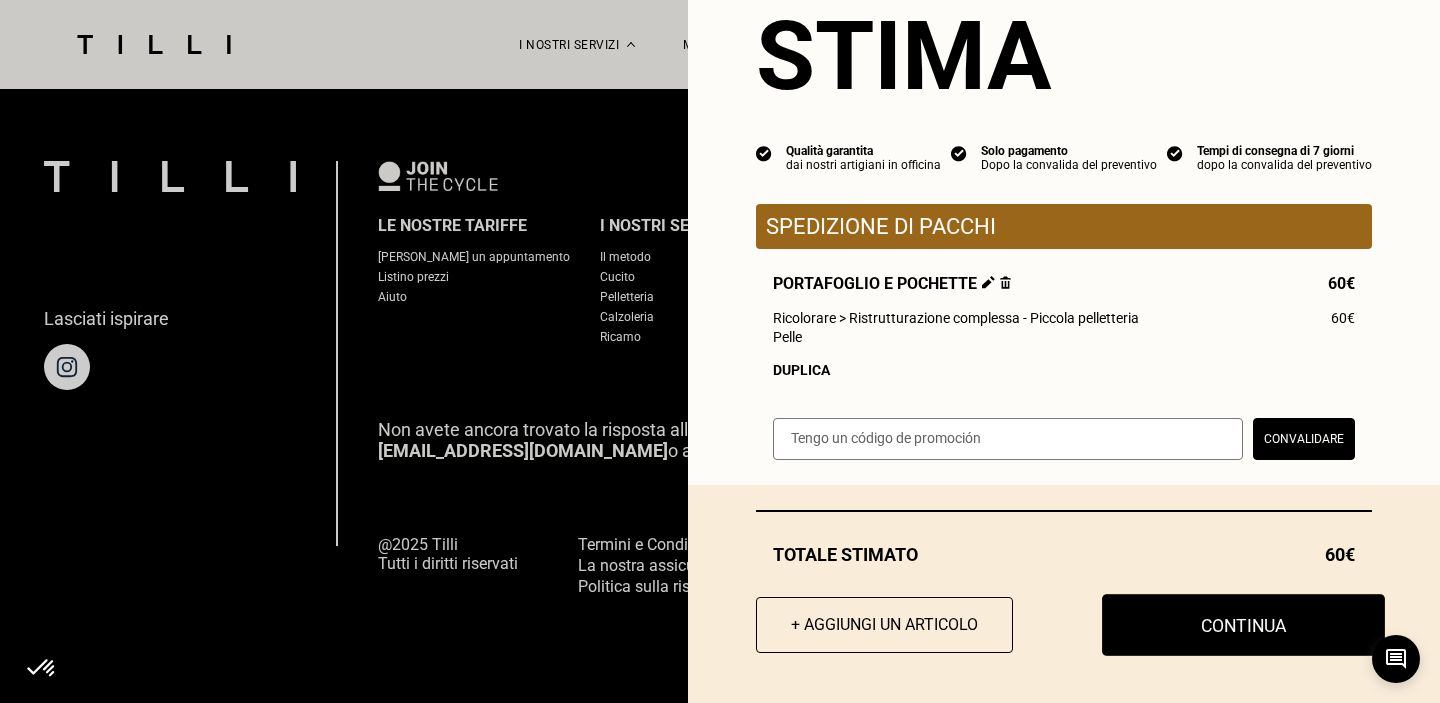 click on "Continua" at bounding box center (1243, 625) 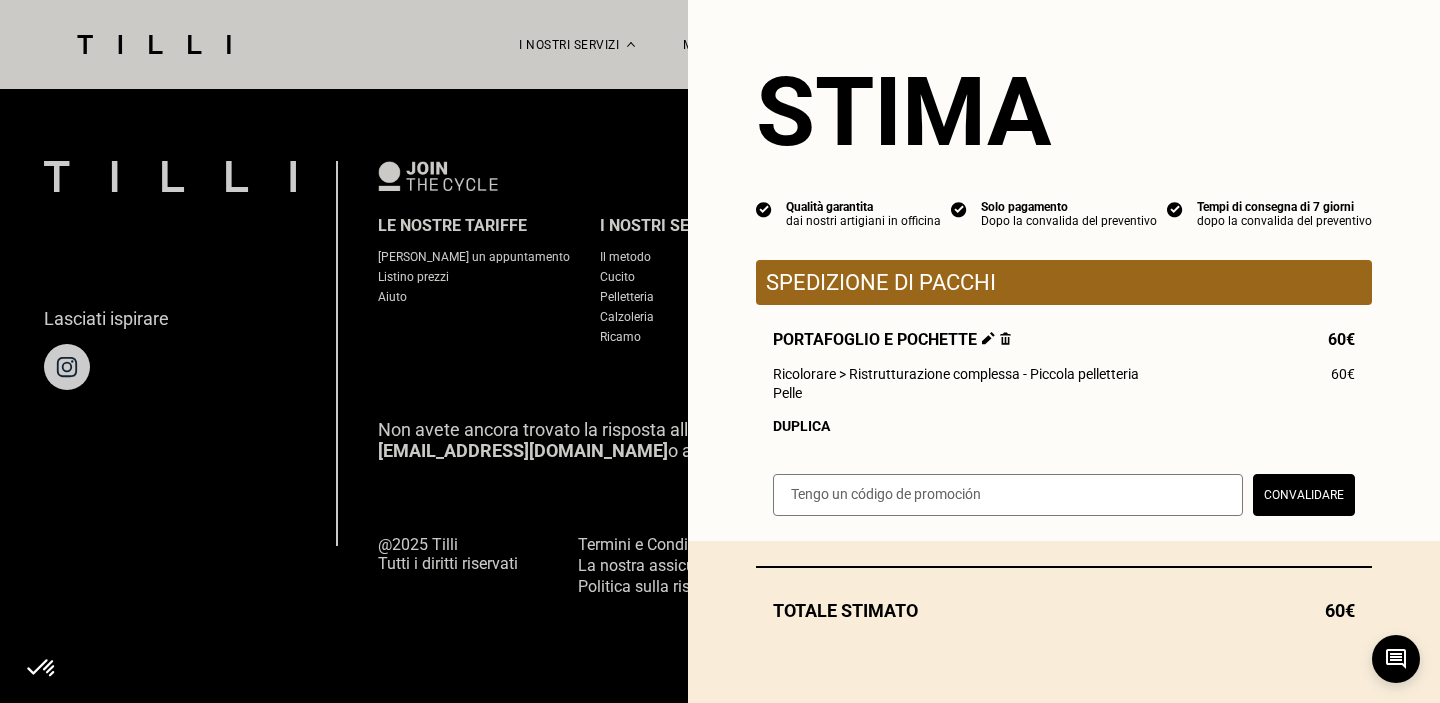 scroll, scrollTop: 1318, scrollLeft: 0, axis: vertical 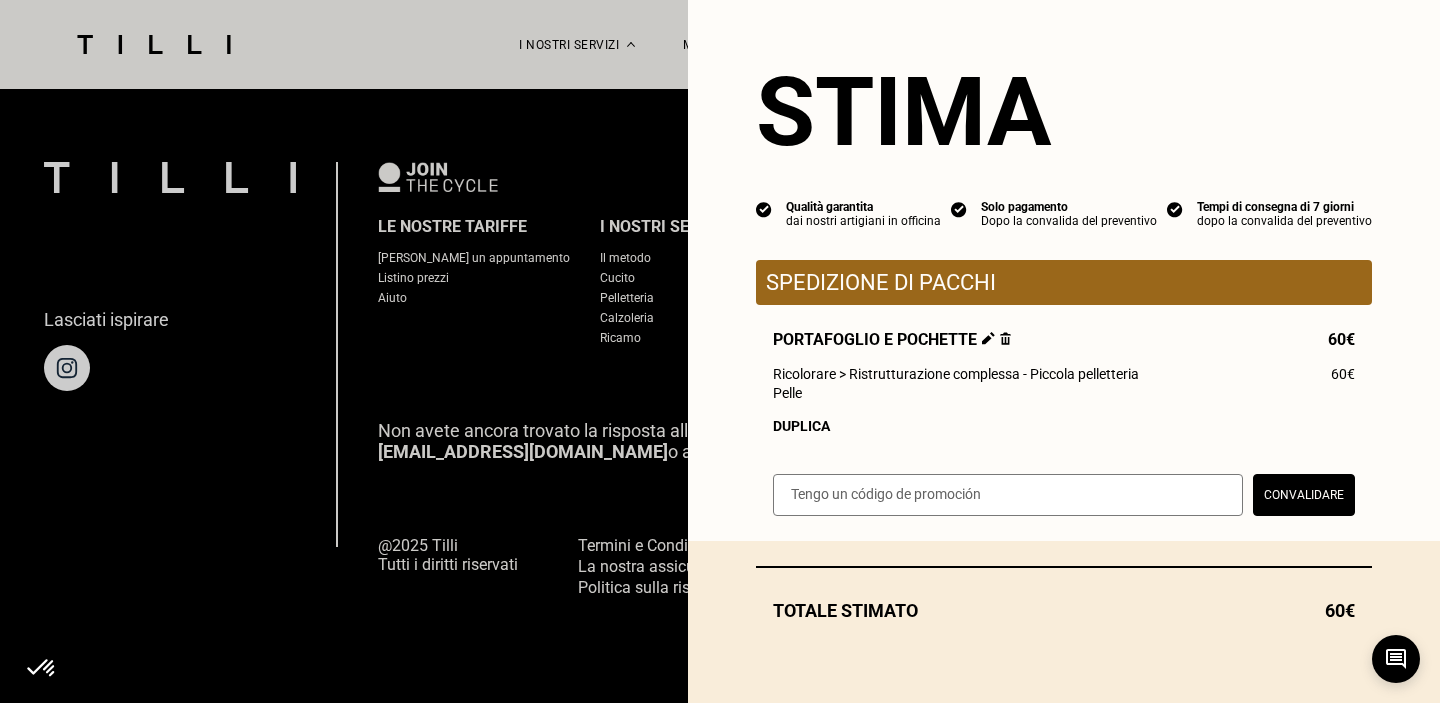 select on "FR" 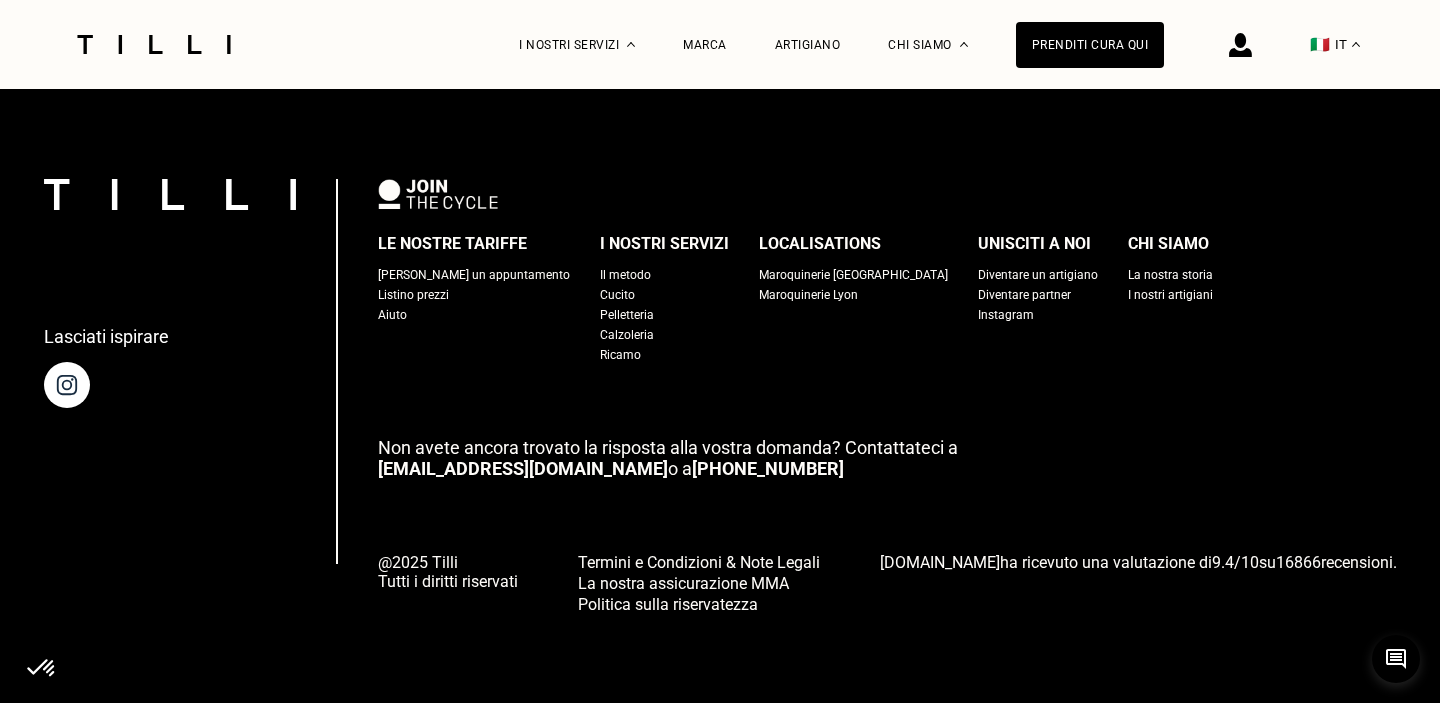 scroll, scrollTop: 2268, scrollLeft: 0, axis: vertical 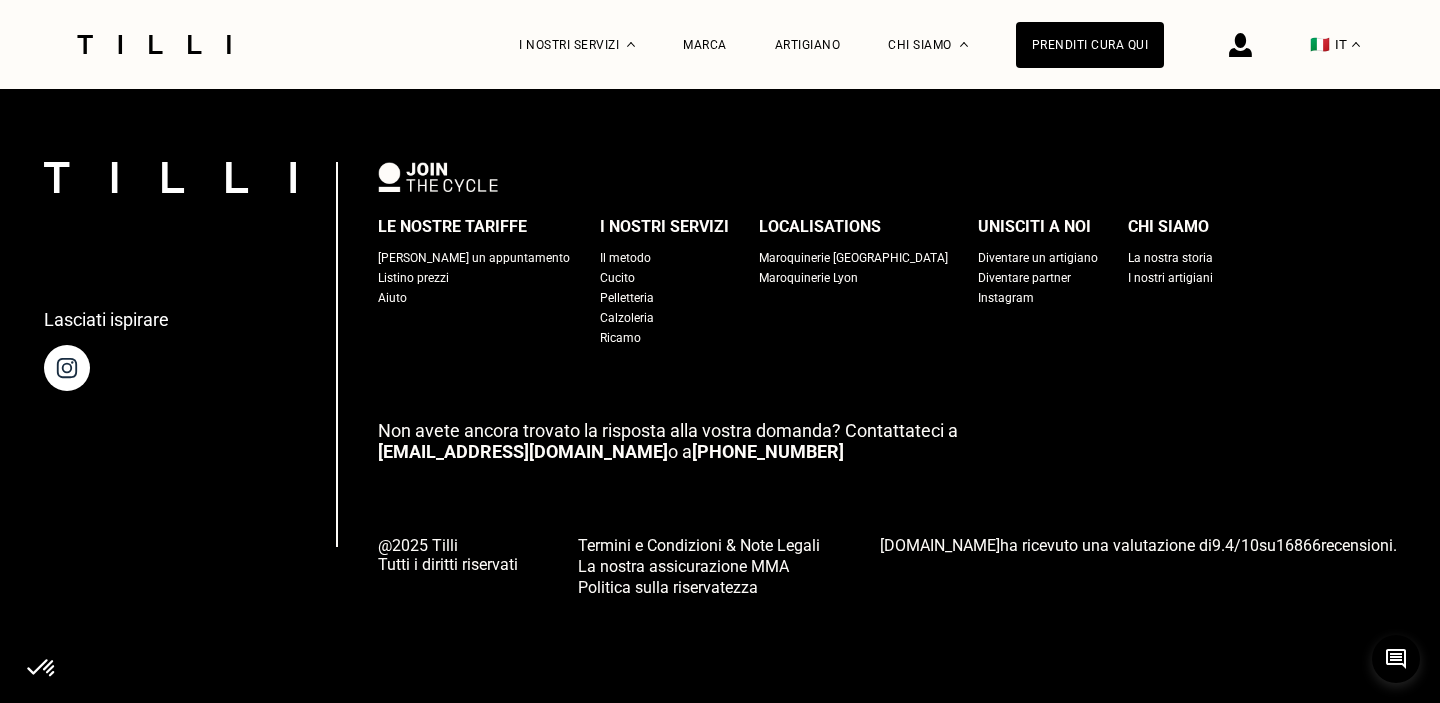 click on "La nostra storia" at bounding box center (1170, 258) 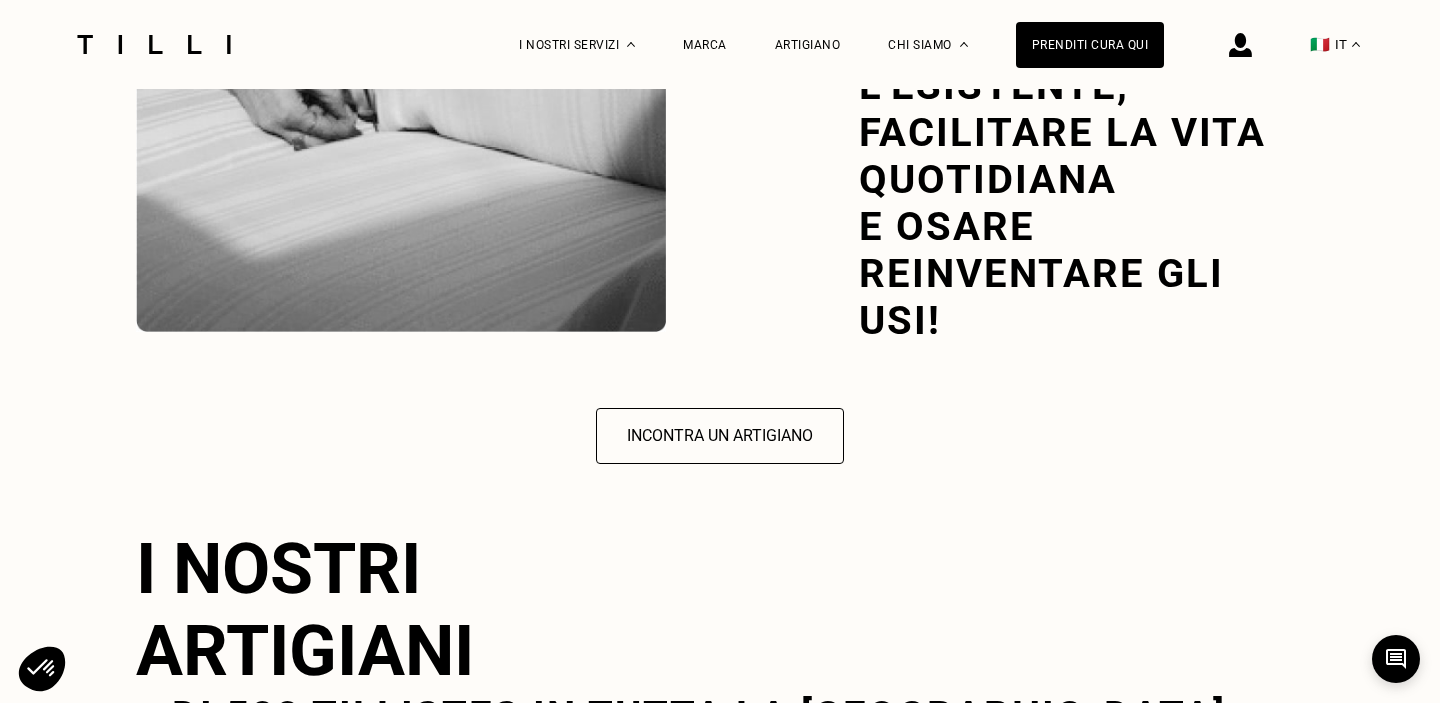 scroll, scrollTop: 2941, scrollLeft: 0, axis: vertical 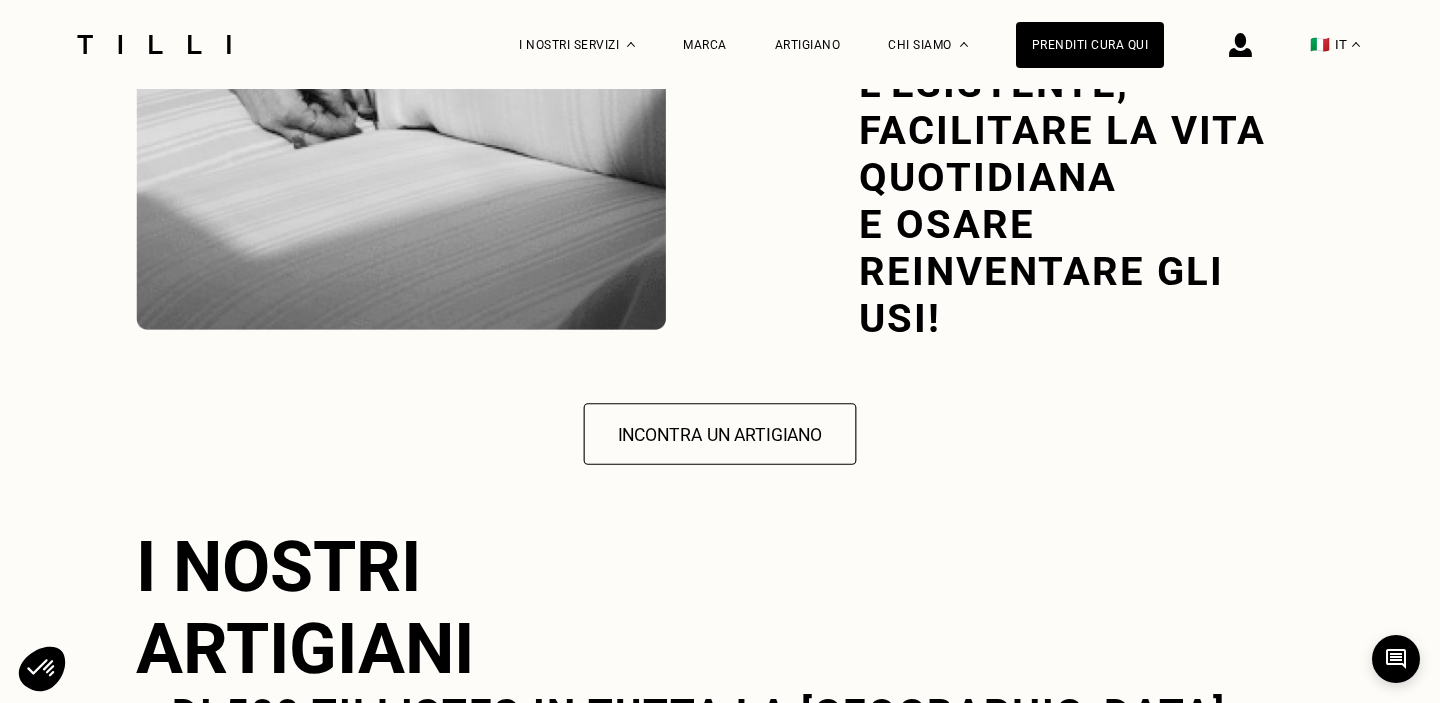 click on "Incontra un artigiano" at bounding box center (720, 434) 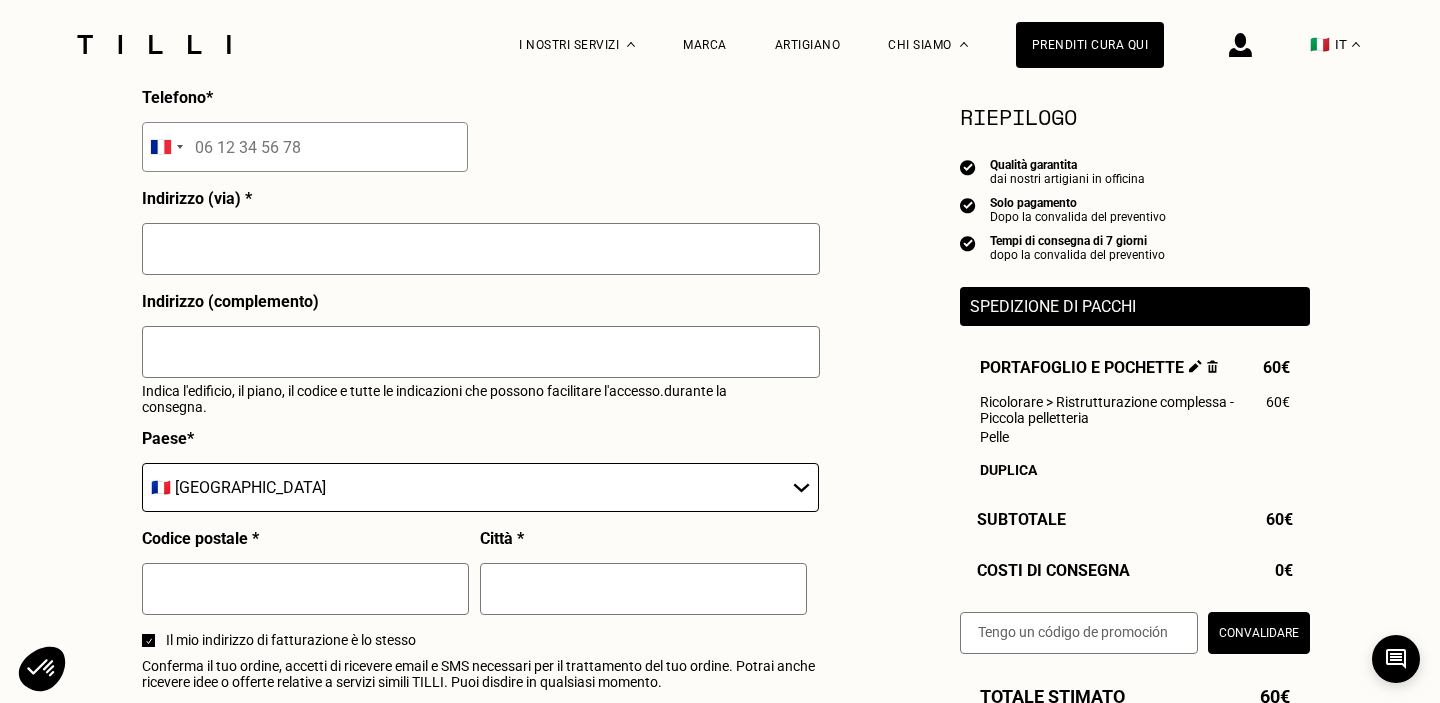 scroll, scrollTop: 759, scrollLeft: 0, axis: vertical 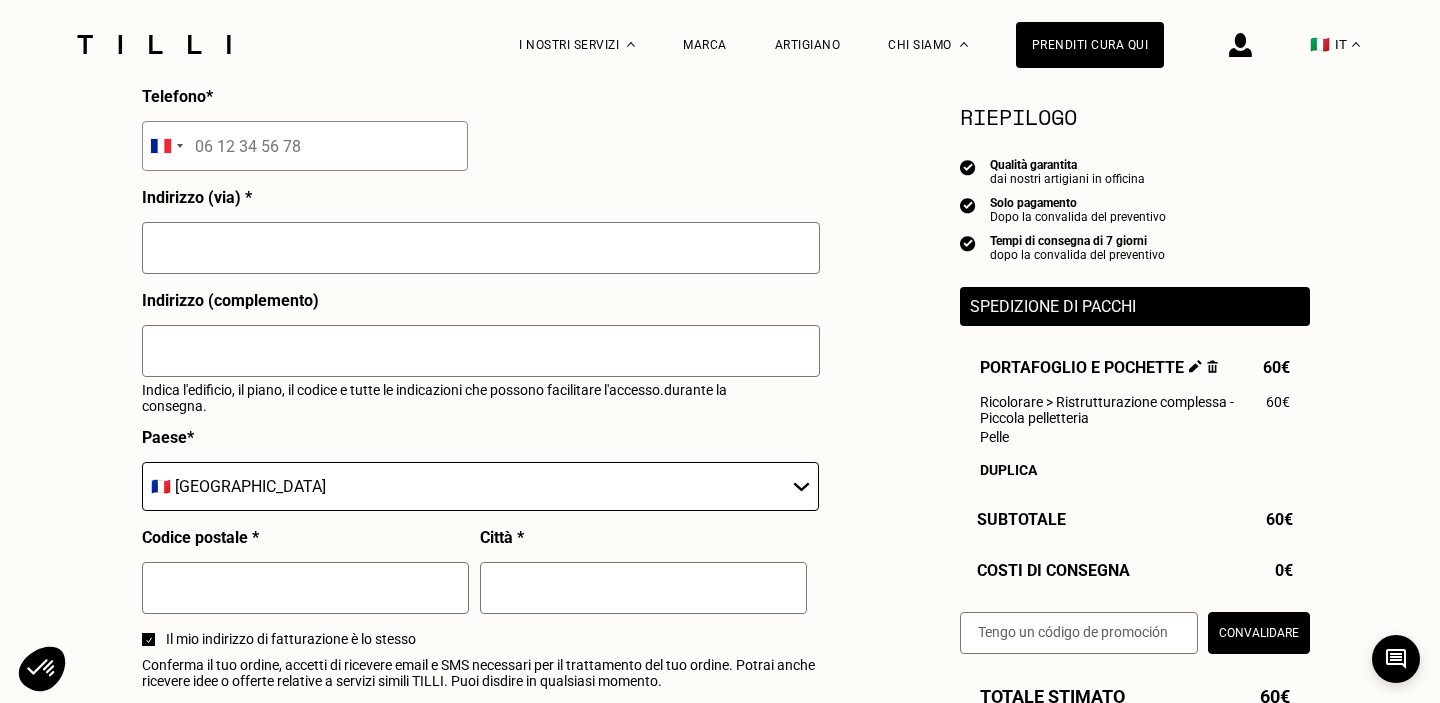 click on "🇦🇹   [GEOGRAPHIC_DATA] 🇧🇪   [GEOGRAPHIC_DATA] 🇧🇬   [GEOGRAPHIC_DATA] 🇨🇾   [MEDICAL_DATA] 🇭🇷   Croazia 🇩🇰   [GEOGRAPHIC_DATA] 🇪🇪   [GEOGRAPHIC_DATA] 🇫🇮   [GEOGRAPHIC_DATA] 🇫🇷   [GEOGRAPHIC_DATA] 🇩🇪   [GEOGRAPHIC_DATA] 🇬🇷   [GEOGRAPHIC_DATA] 🇮🇪   [GEOGRAPHIC_DATA] 🇮🇹   [GEOGRAPHIC_DATA] 🇱🇻   Lettonia 🇱🇮   [GEOGRAPHIC_DATA] 🇱🇹   [GEOGRAPHIC_DATA] 🇱🇺   [GEOGRAPHIC_DATA] 🇲🇹   [GEOGRAPHIC_DATA] 🇳🇴   [GEOGRAPHIC_DATA] 🇳🇱   [GEOGRAPHIC_DATA] 🇵🇱   [GEOGRAPHIC_DATA] 🇵🇹   [GEOGRAPHIC_DATA] 🇬🇧   [GEOGRAPHIC_DATA] 🇨🇿   Repubblica Ceca 🇷🇴   [GEOGRAPHIC_DATA] 🇸🇰   [GEOGRAPHIC_DATA] 🇸🇮   [GEOGRAPHIC_DATA] 🇪🇸   [GEOGRAPHIC_DATA] 🇸🇪   [GEOGRAPHIC_DATA] 🇨🇭   [GEOGRAPHIC_DATA] 🇭🇺   [GEOGRAPHIC_DATA]" at bounding box center [480, 486] 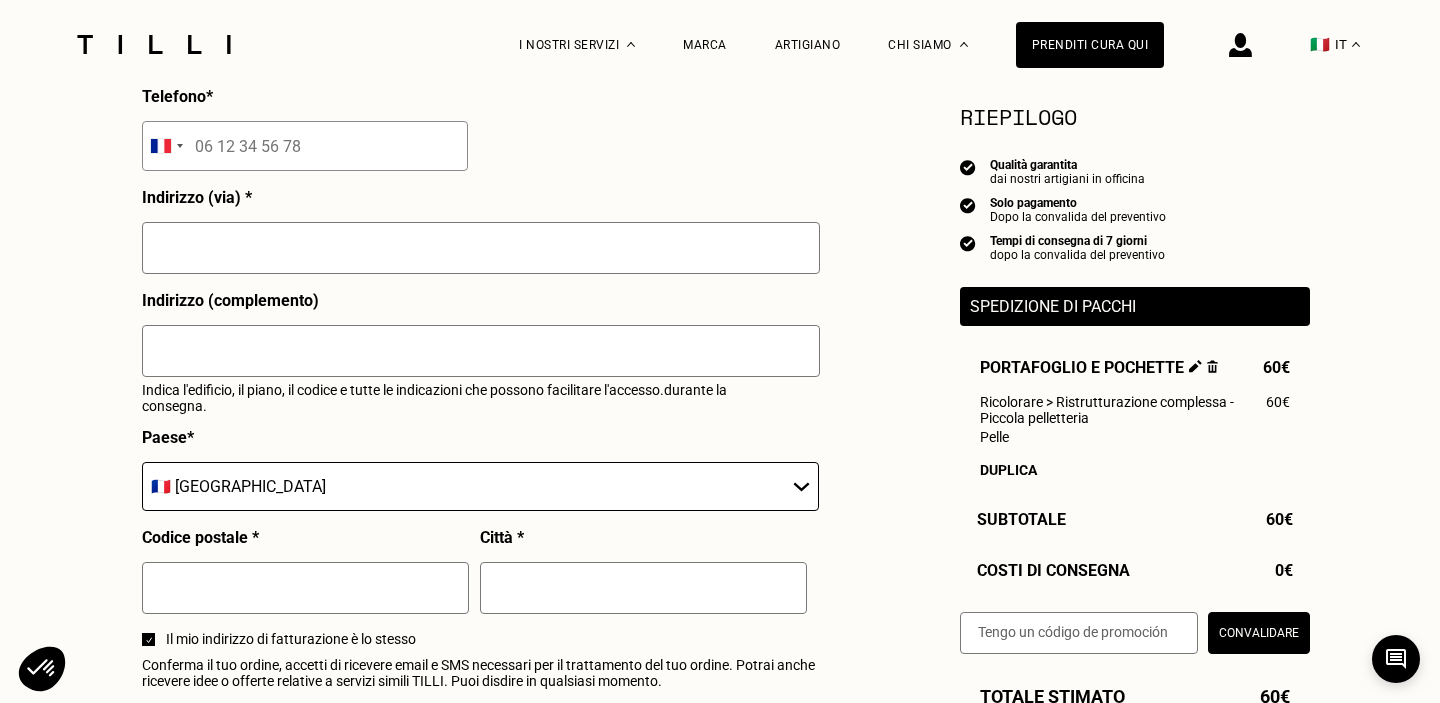 select on "IT" 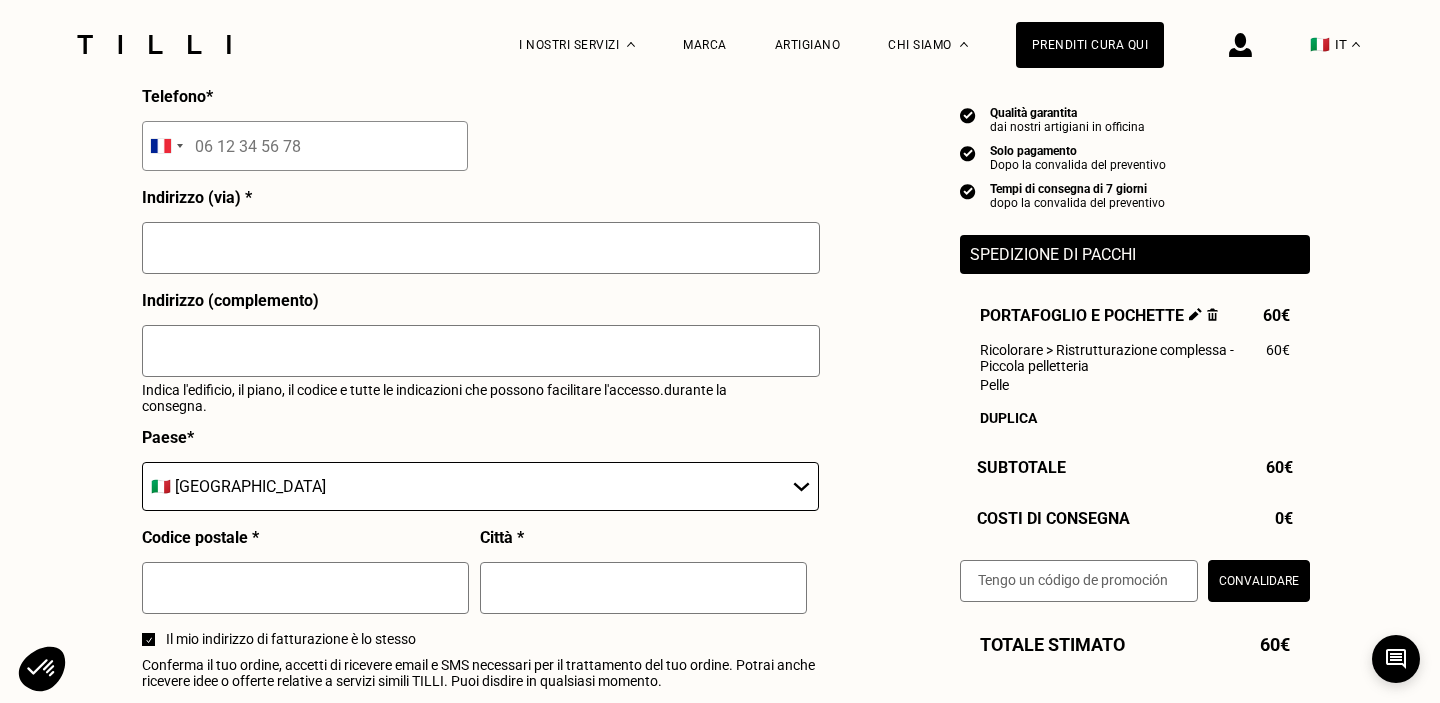 scroll, scrollTop: 867, scrollLeft: 0, axis: vertical 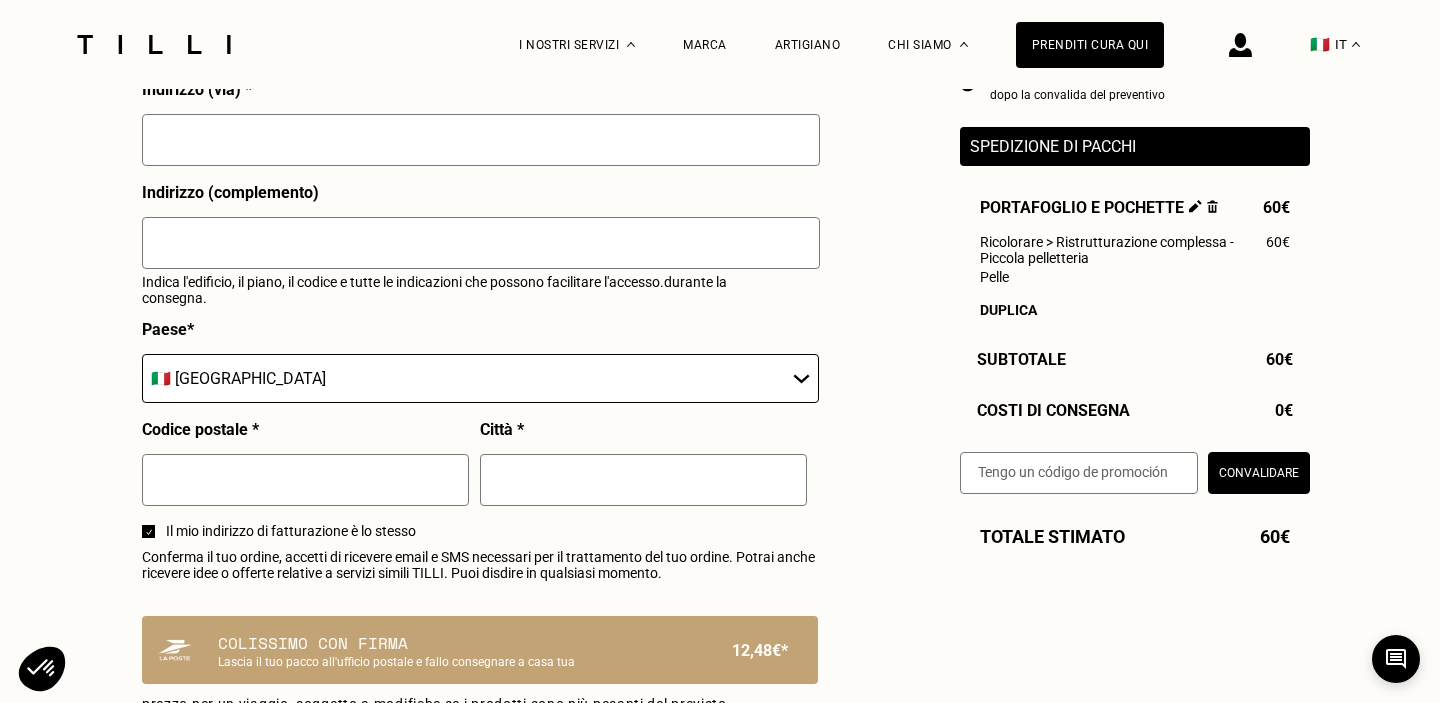 click at bounding box center [305, 480] 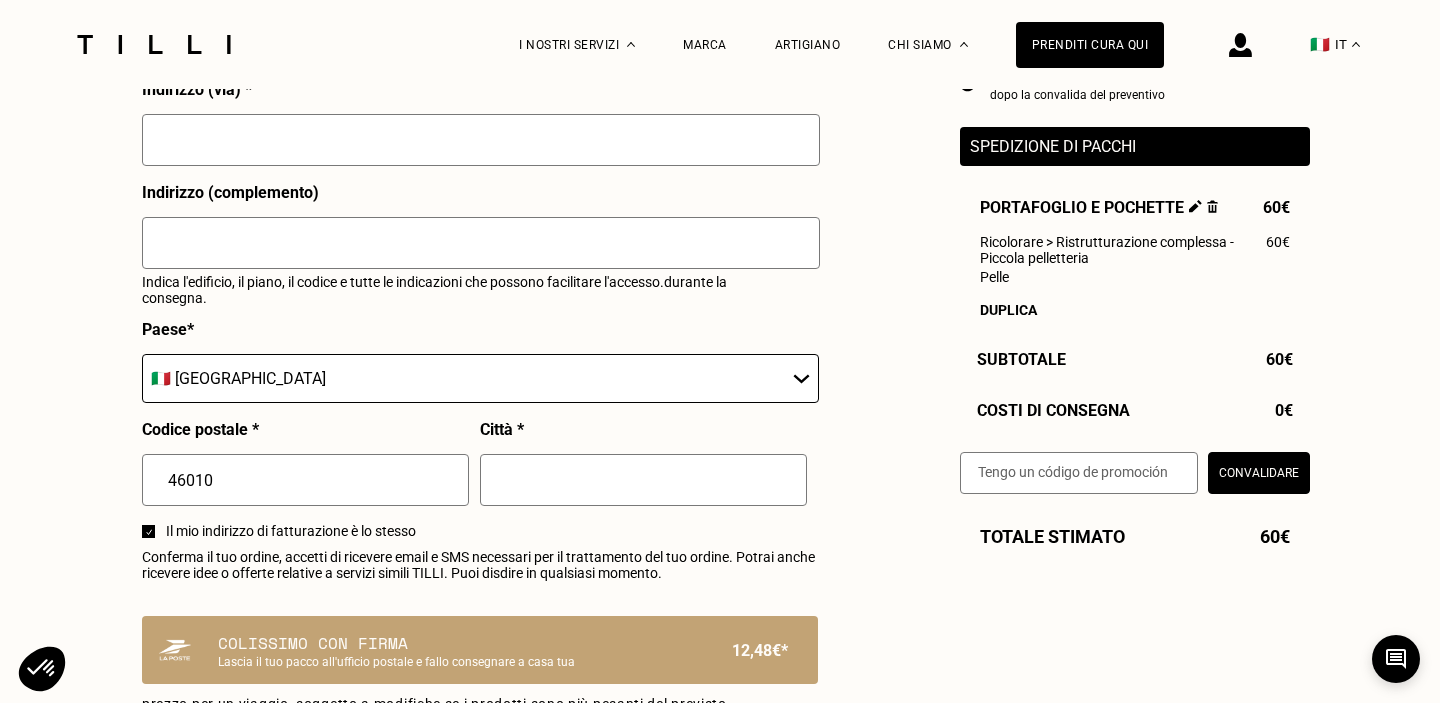 type on "46010" 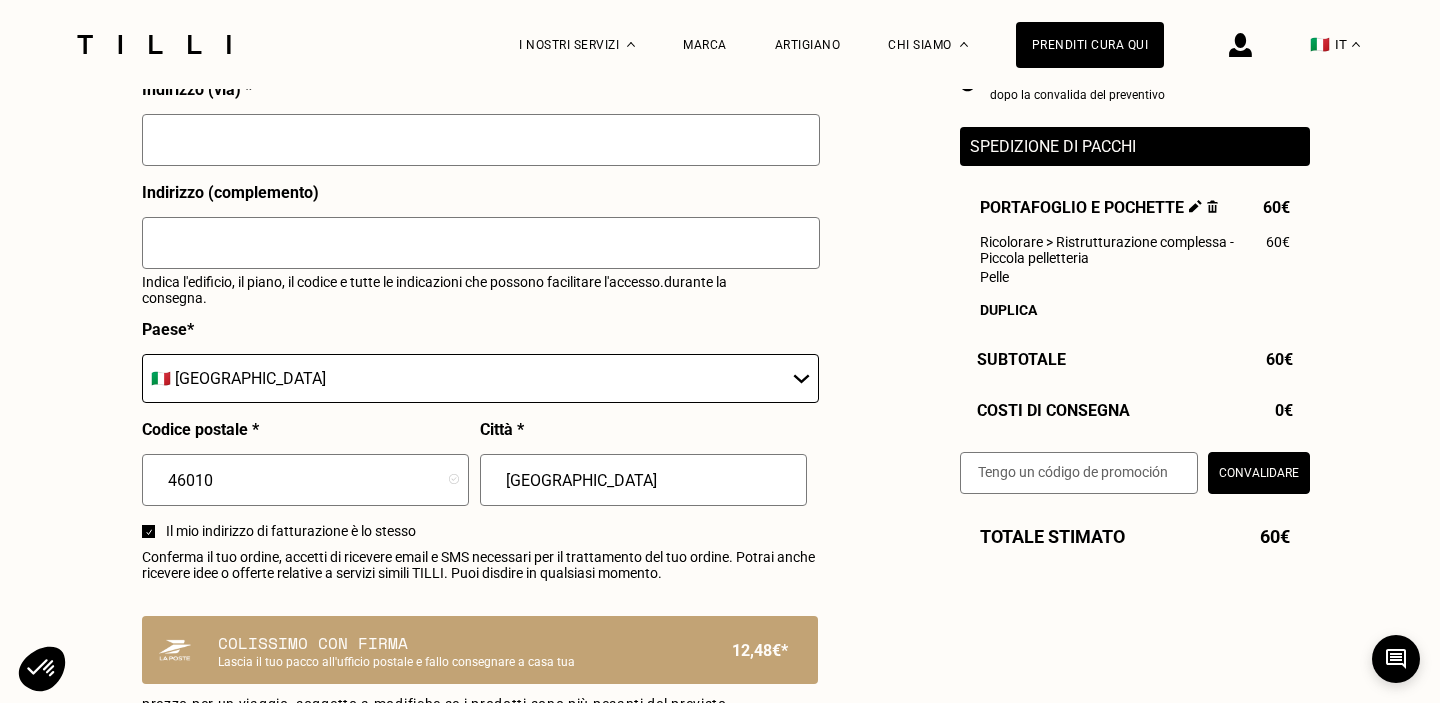 type on "[GEOGRAPHIC_DATA]" 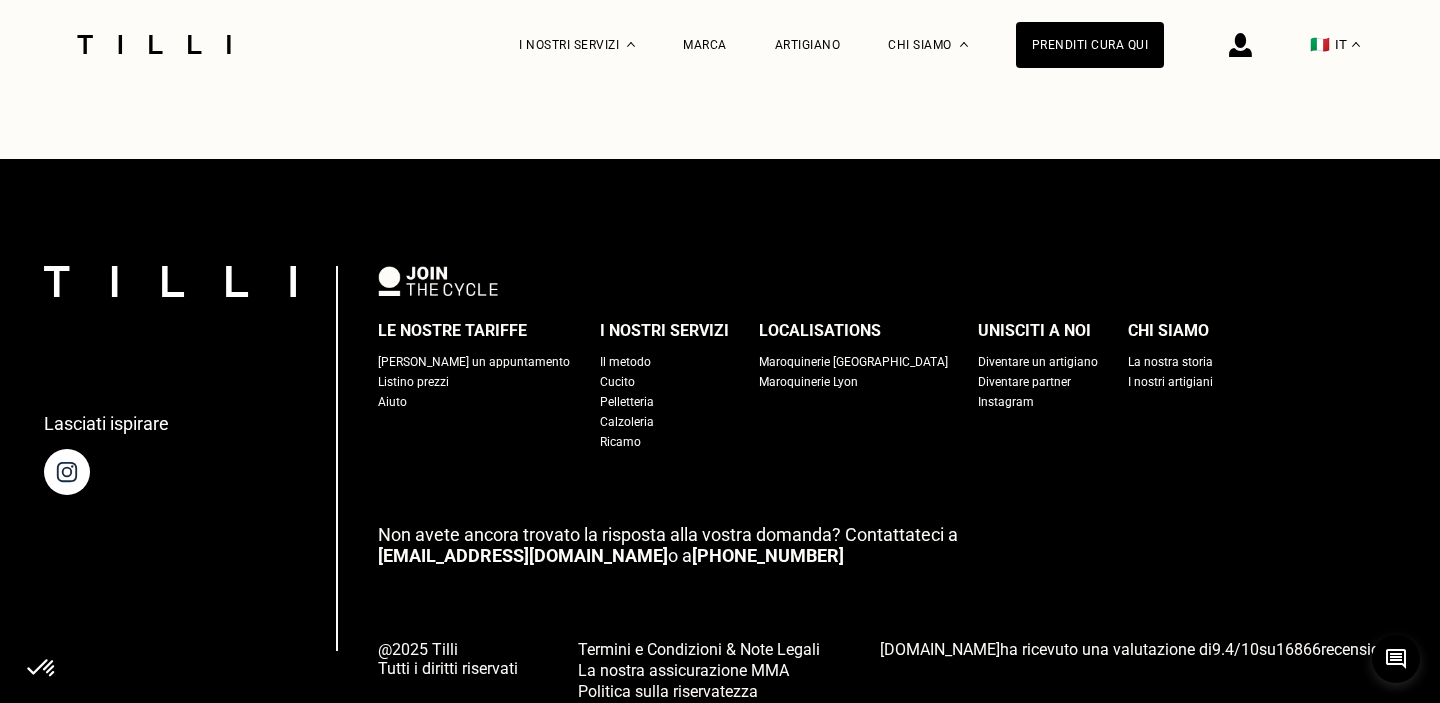 scroll, scrollTop: 2082, scrollLeft: 0, axis: vertical 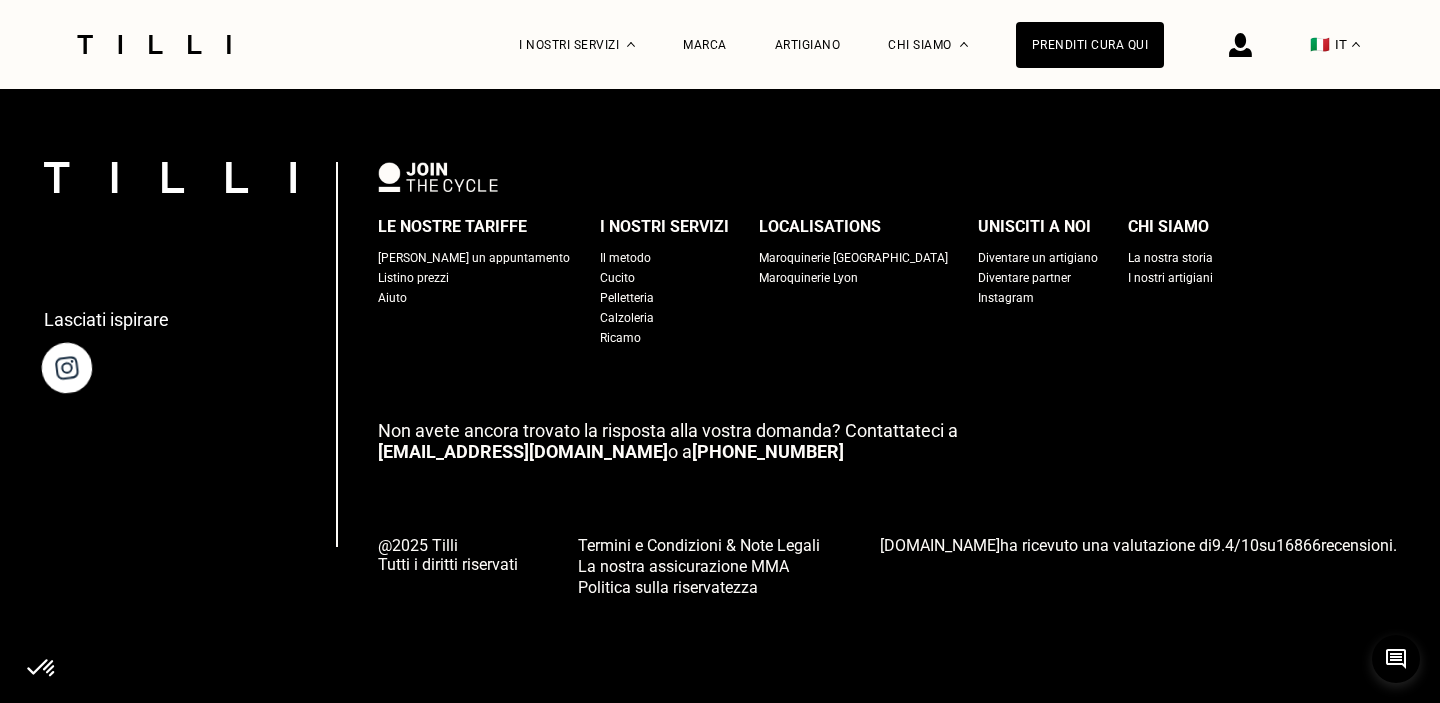 click at bounding box center [66, 368] 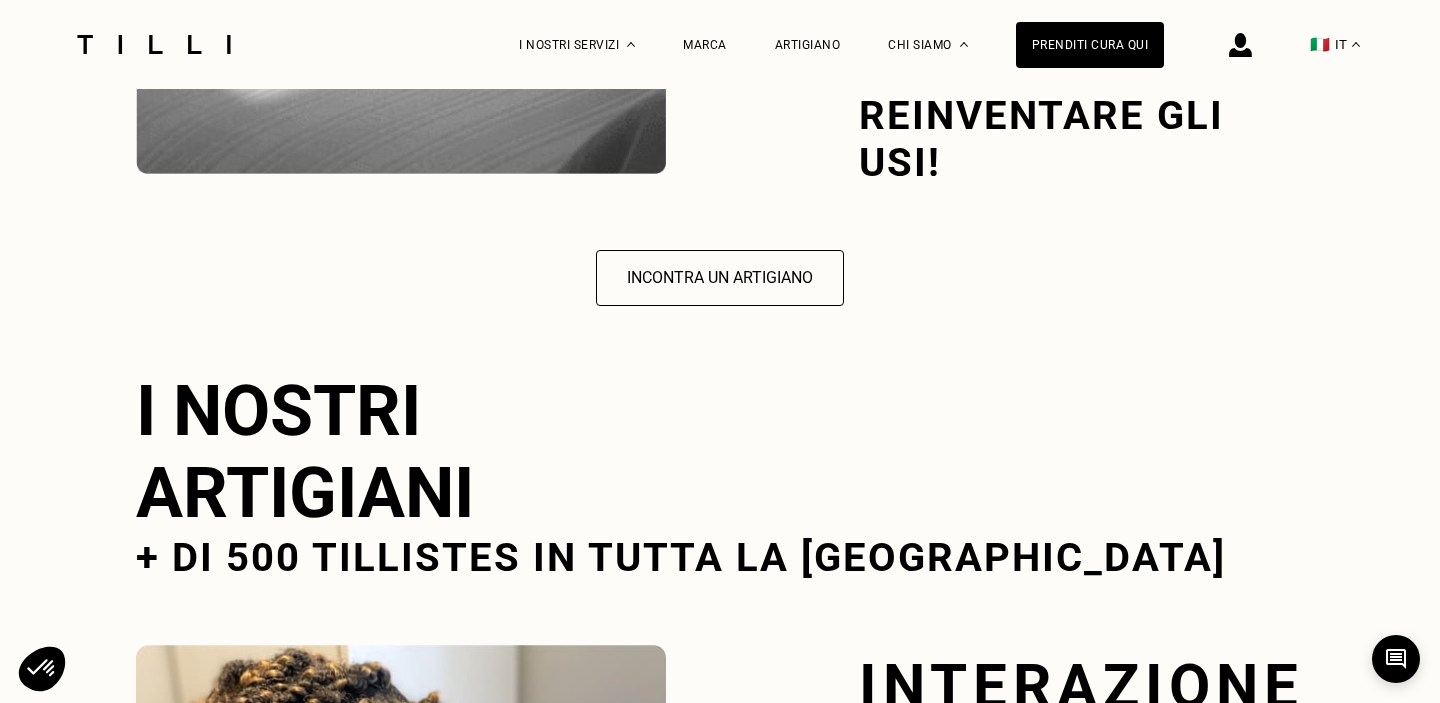 scroll, scrollTop: 3236, scrollLeft: 0, axis: vertical 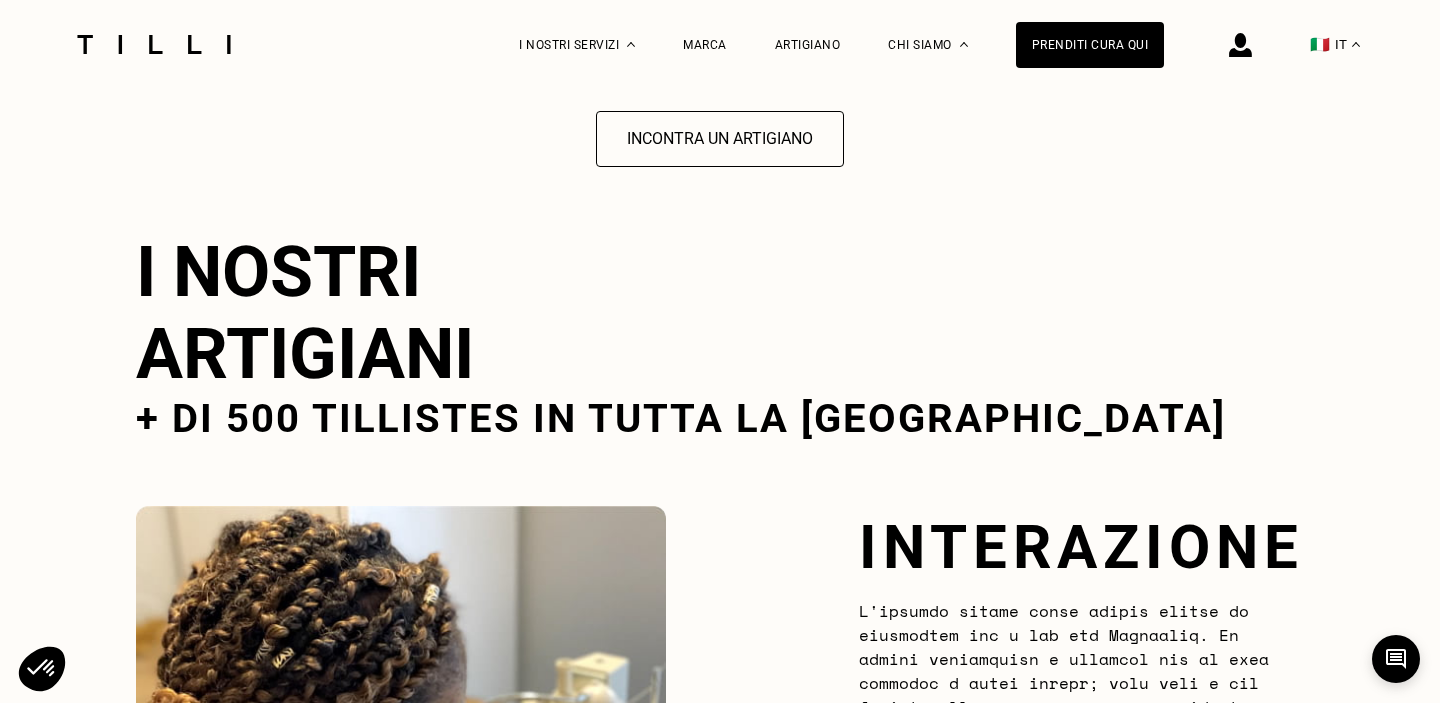 select on "IT" 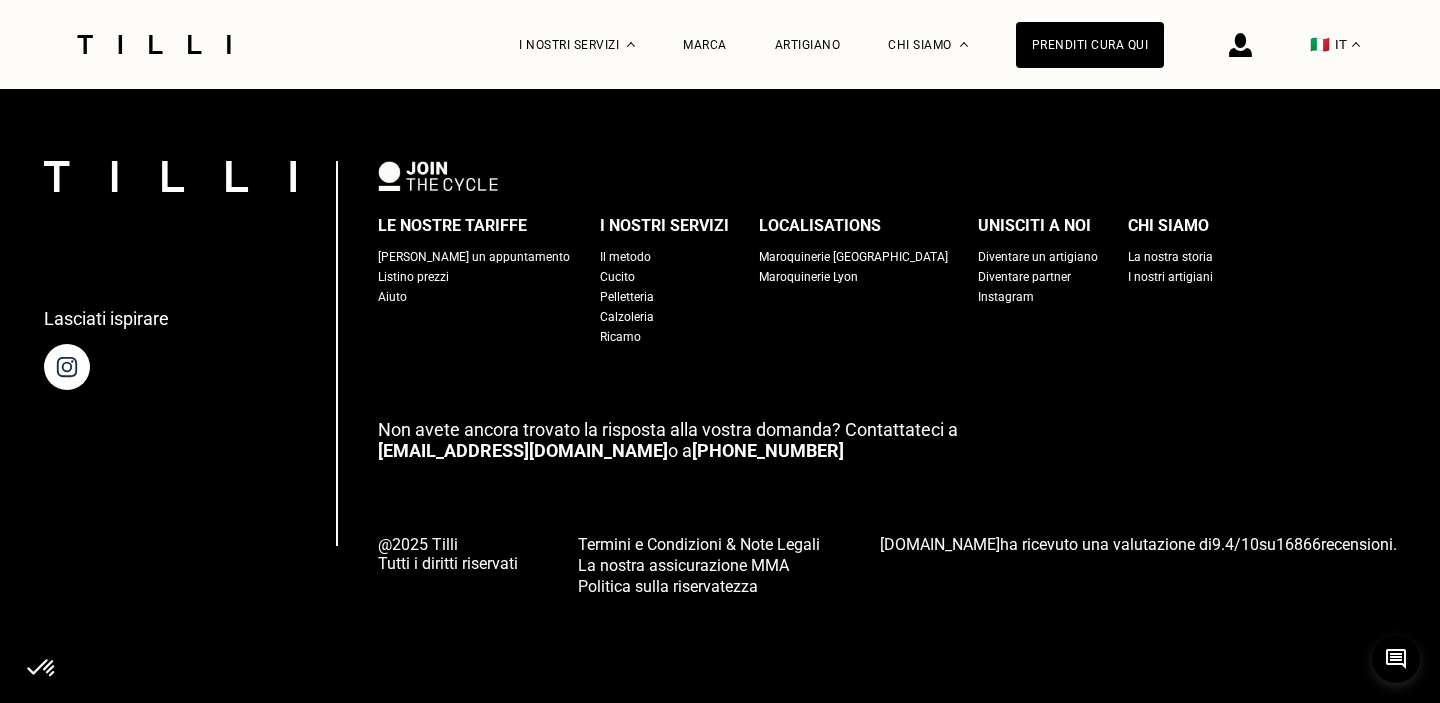 scroll, scrollTop: 2082, scrollLeft: 0, axis: vertical 